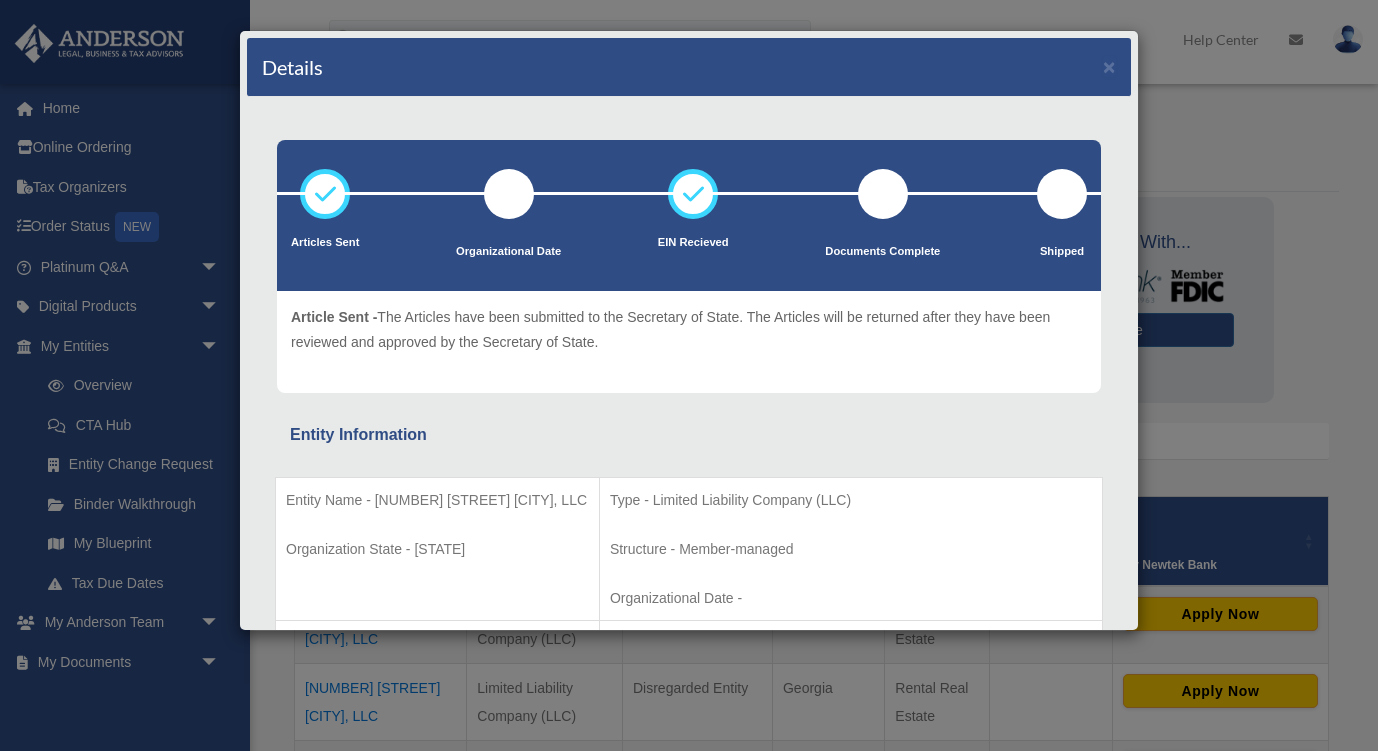 scroll, scrollTop: 124, scrollLeft: 0, axis: vertical 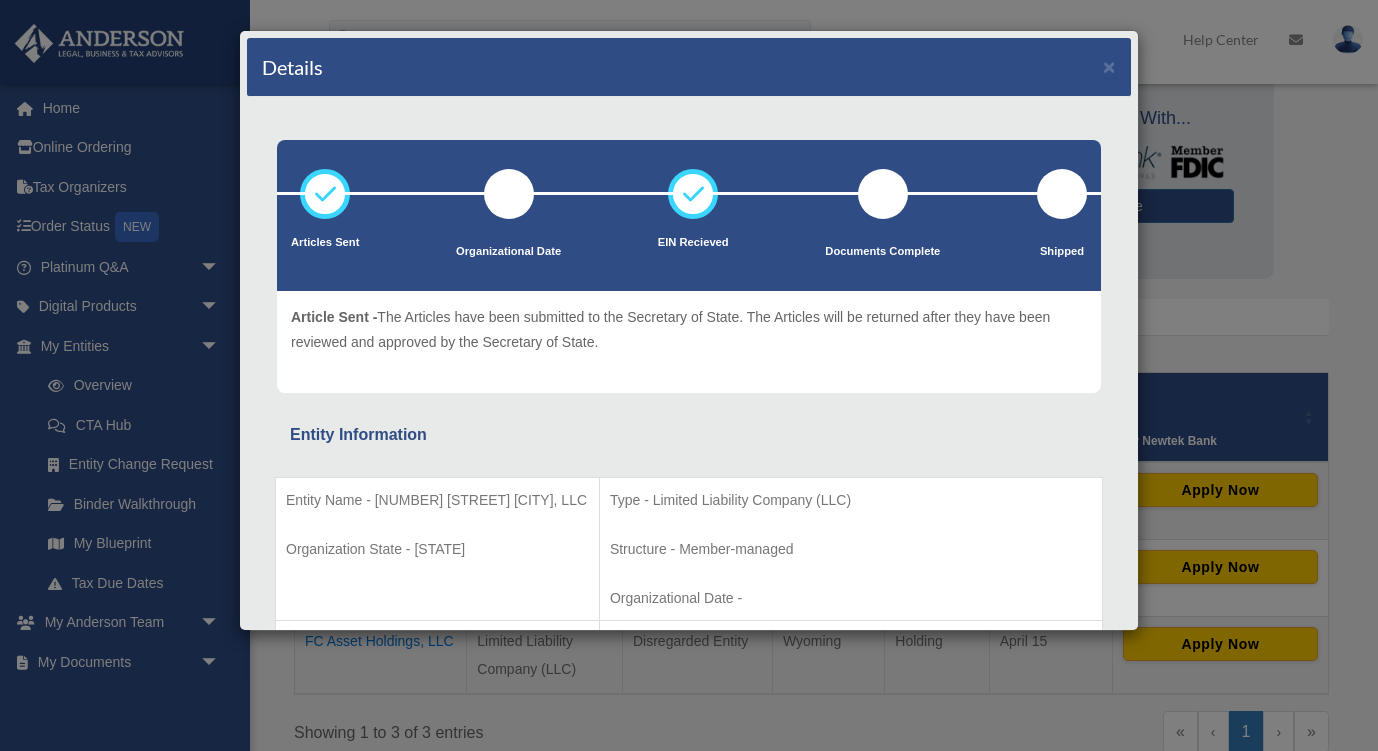 click on "Details
×
Articles Sent
Organizational Date" at bounding box center [689, 375] 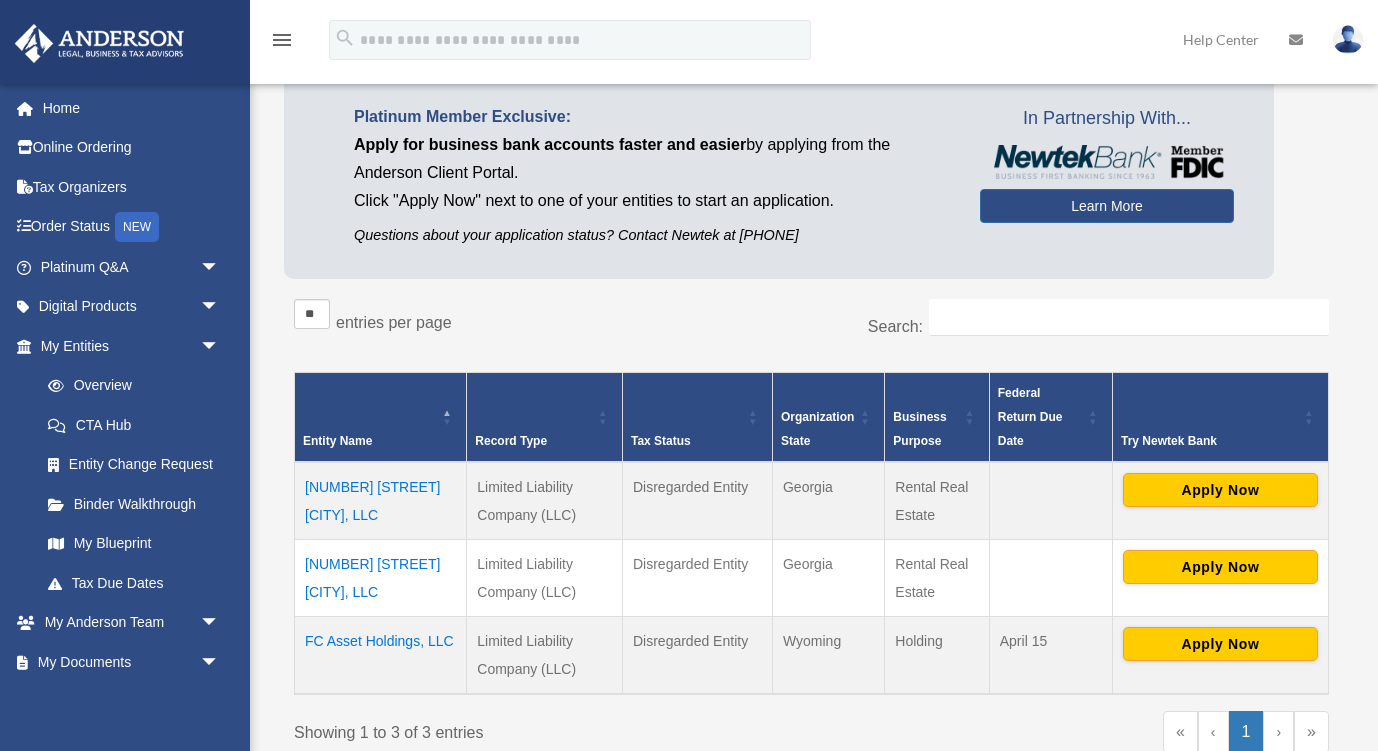 click on "[NUMBER] [STREET] [CITY], LLC" at bounding box center (381, 578) 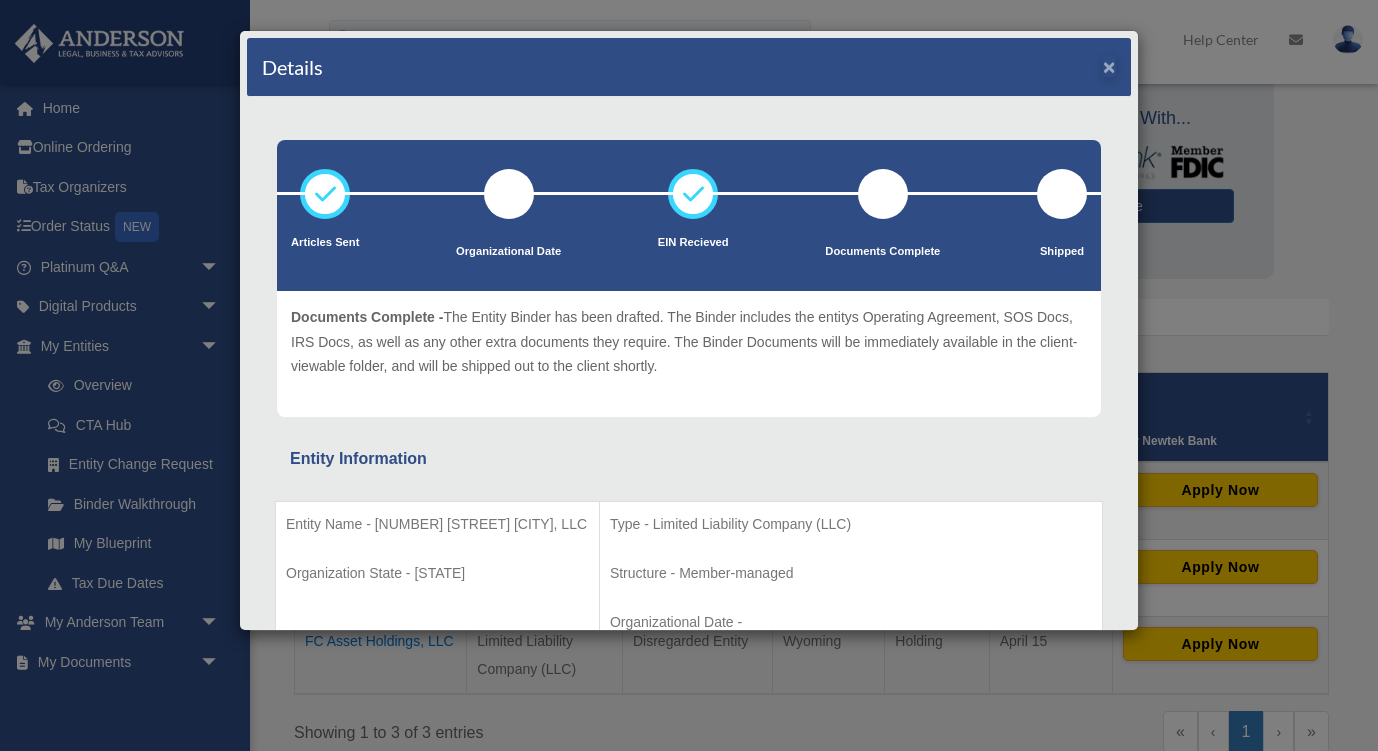 click on "Details
×" at bounding box center [689, 67] 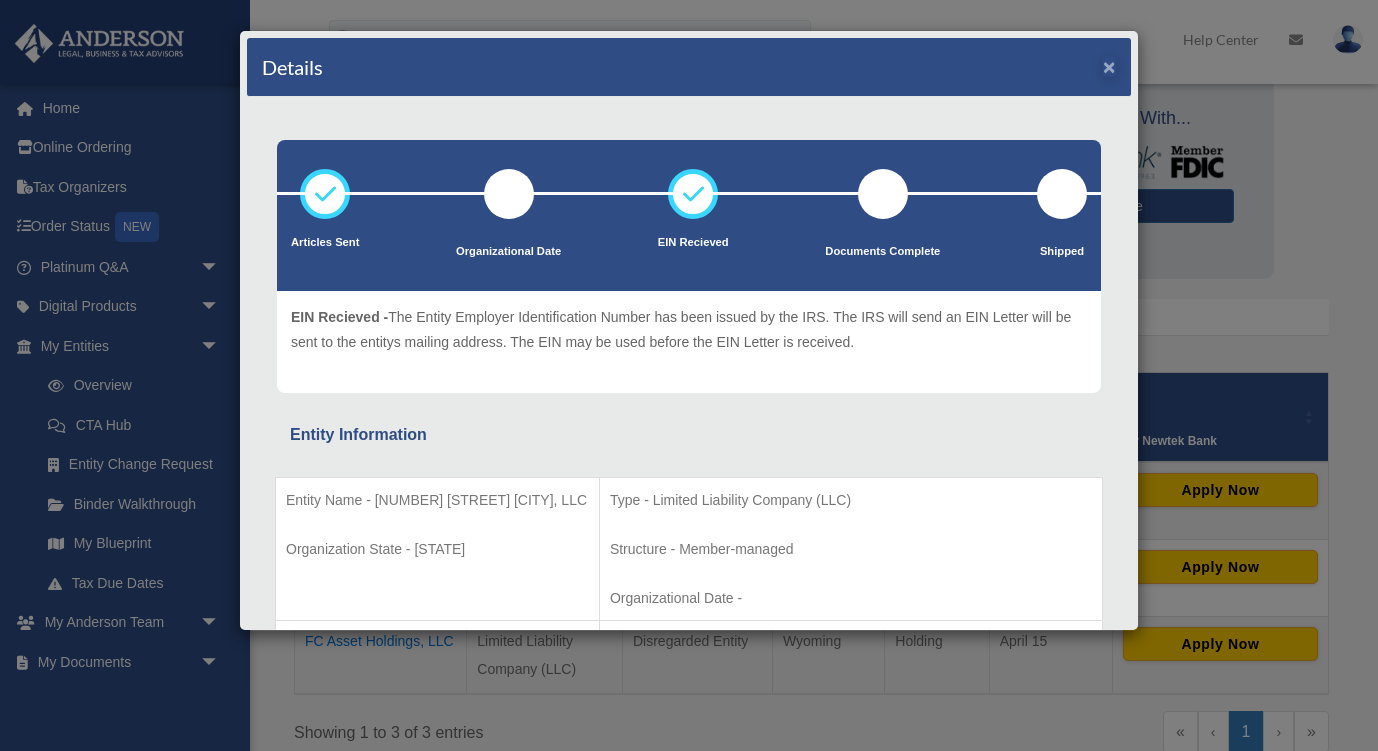 click on "×" at bounding box center (1109, 66) 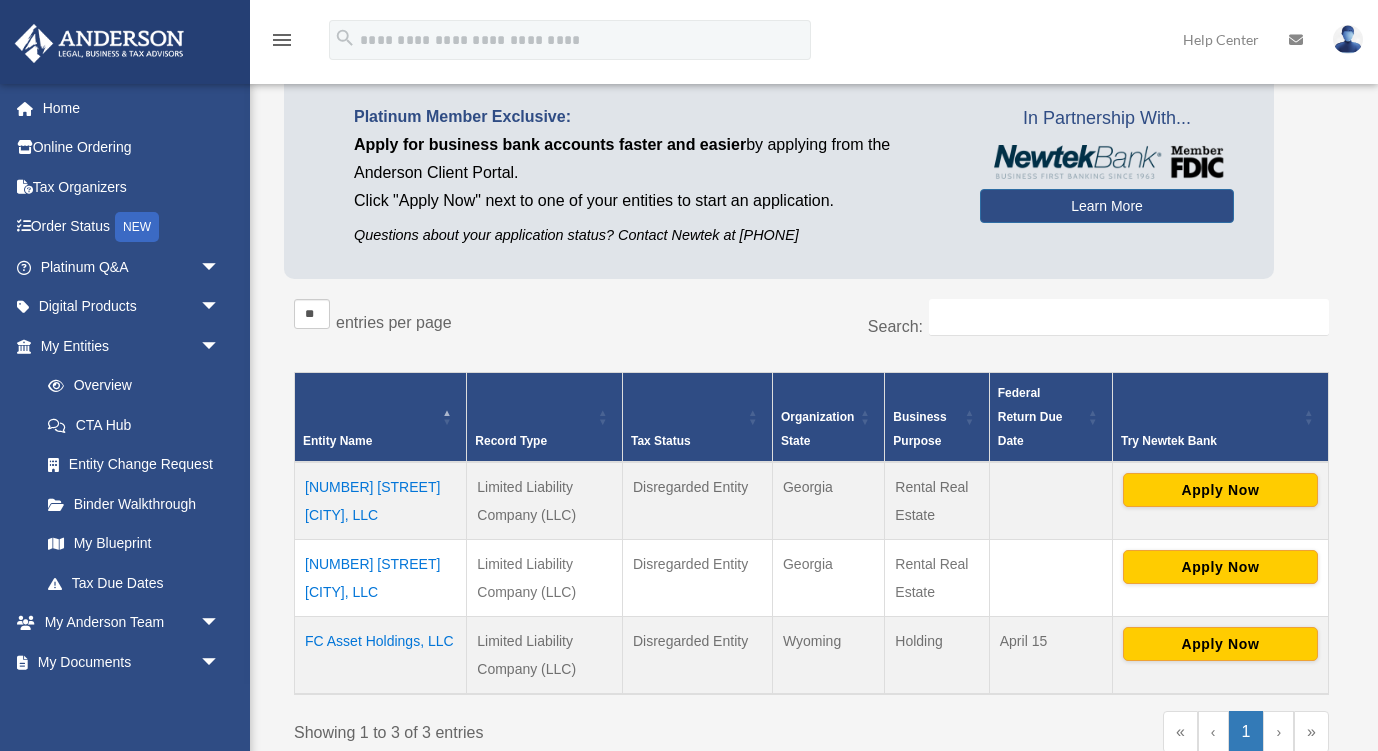 click on "[NUMBER] [STREET] [CITY], LLC" at bounding box center [381, 501] 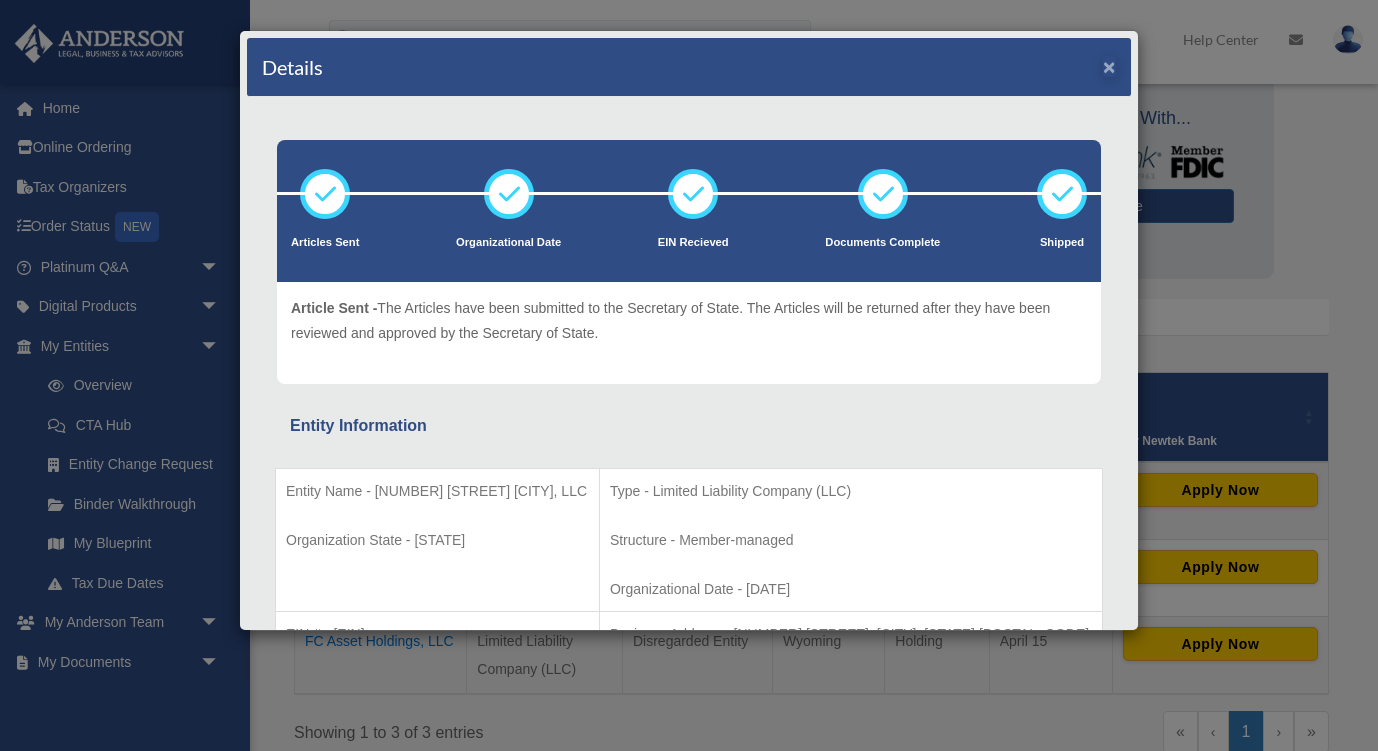 click on "×" at bounding box center [1109, 66] 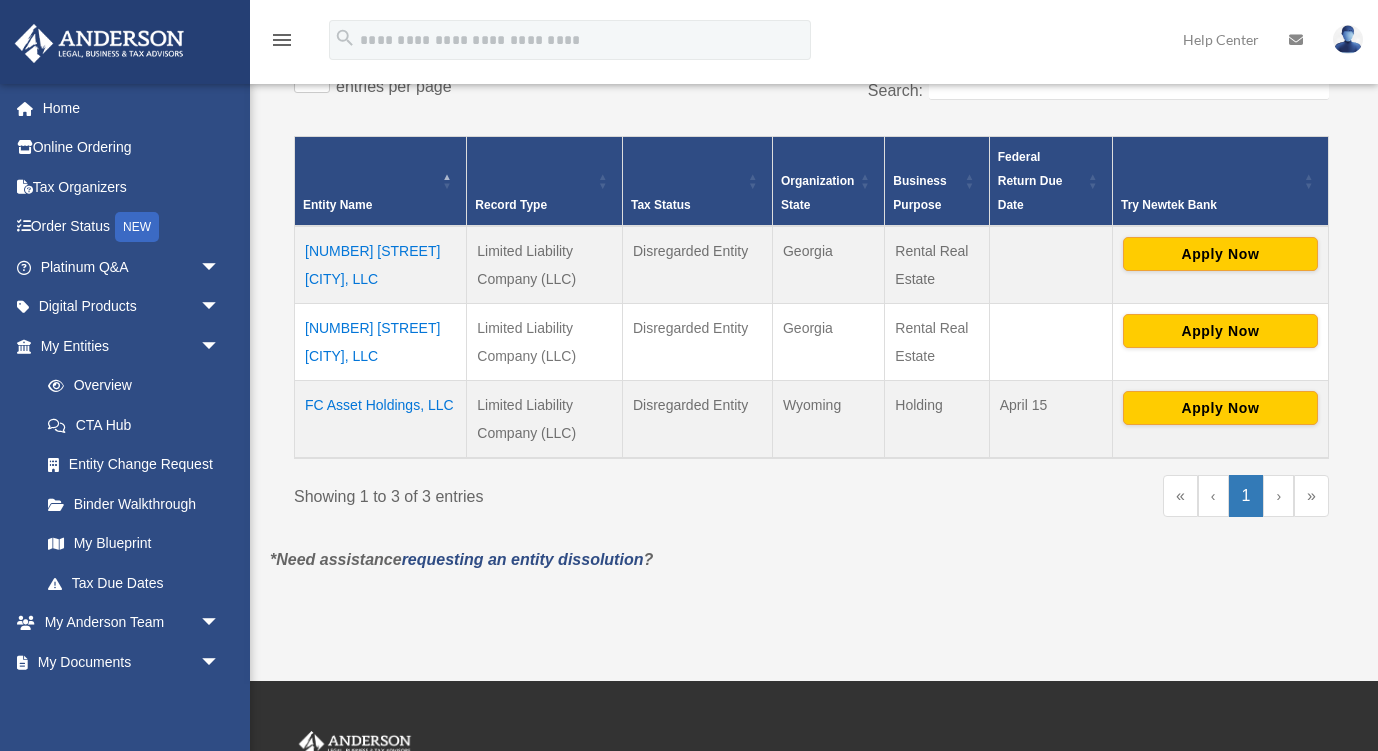 scroll, scrollTop: 361, scrollLeft: 0, axis: vertical 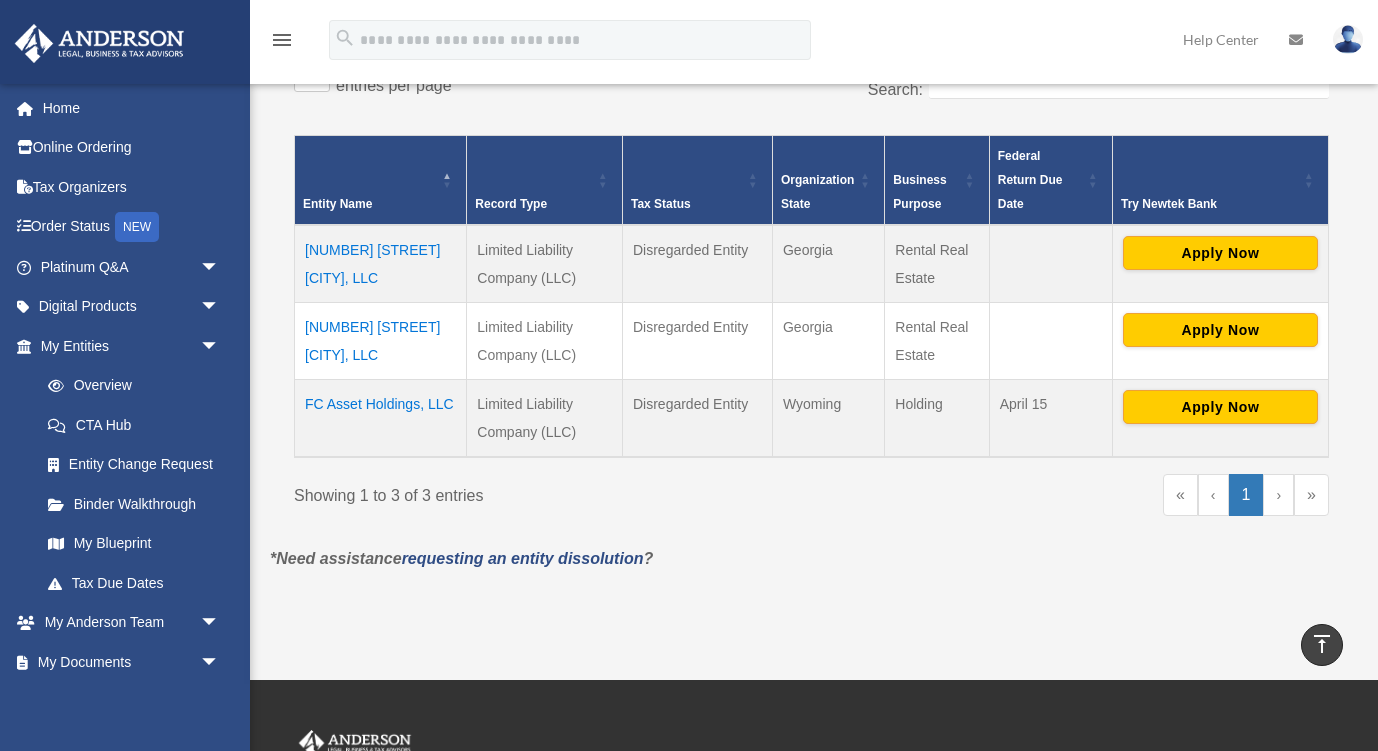 click on "[NUMBER] [STREET] [CITY], LLC" at bounding box center (381, 341) 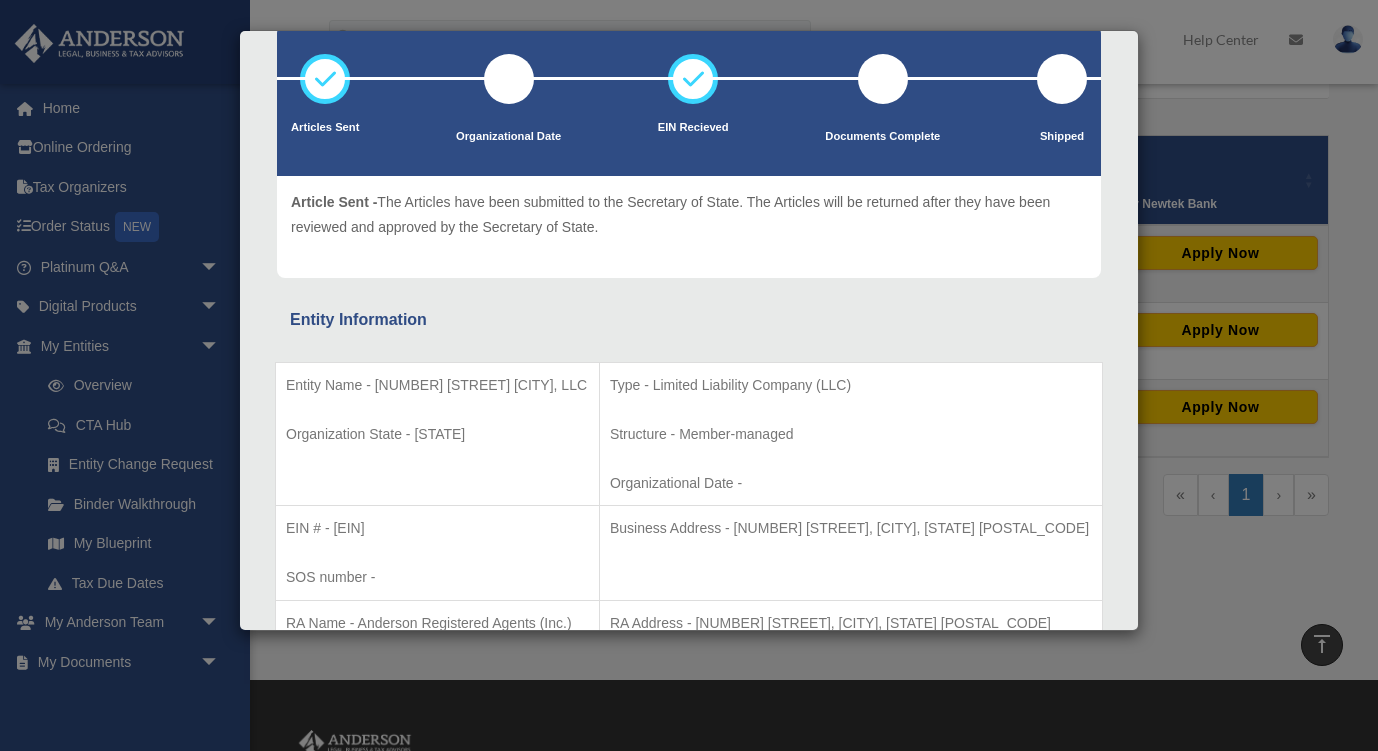 scroll, scrollTop: 15, scrollLeft: 0, axis: vertical 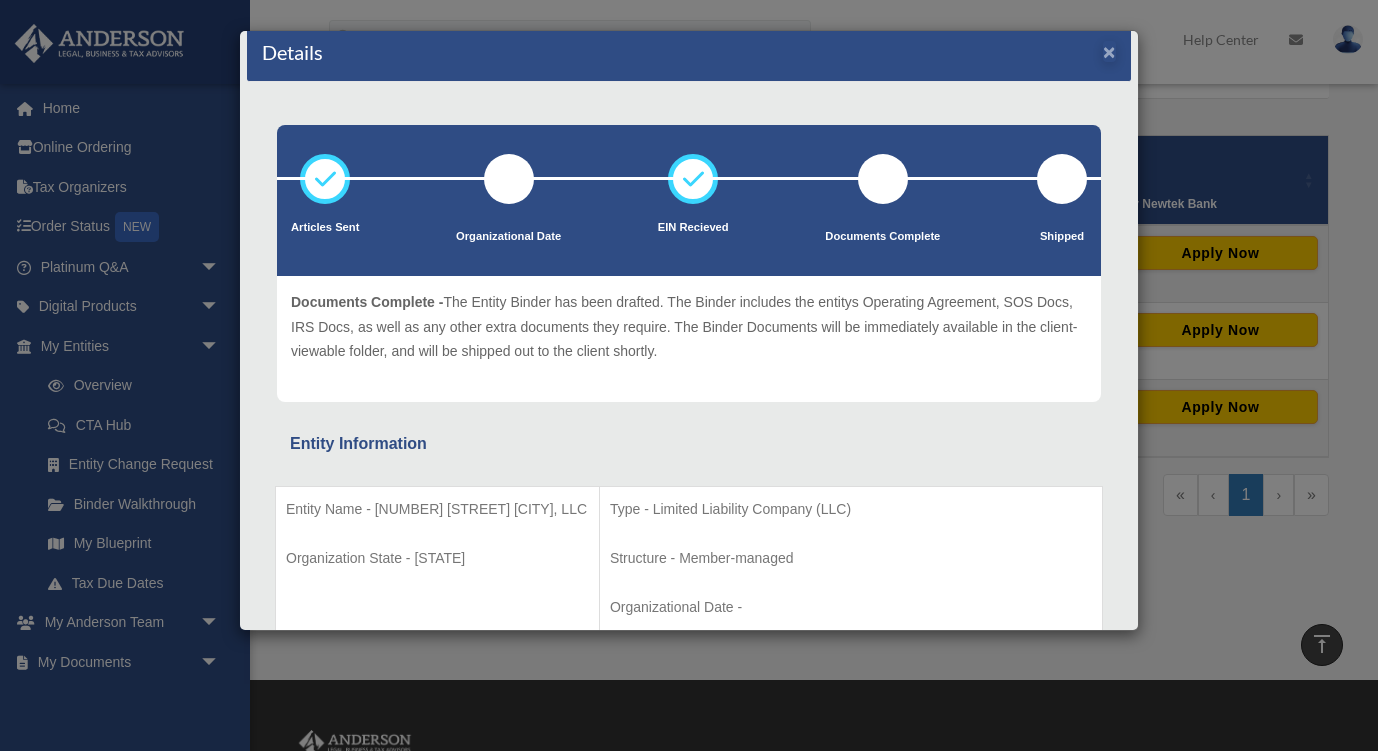click on "×" at bounding box center (1109, 51) 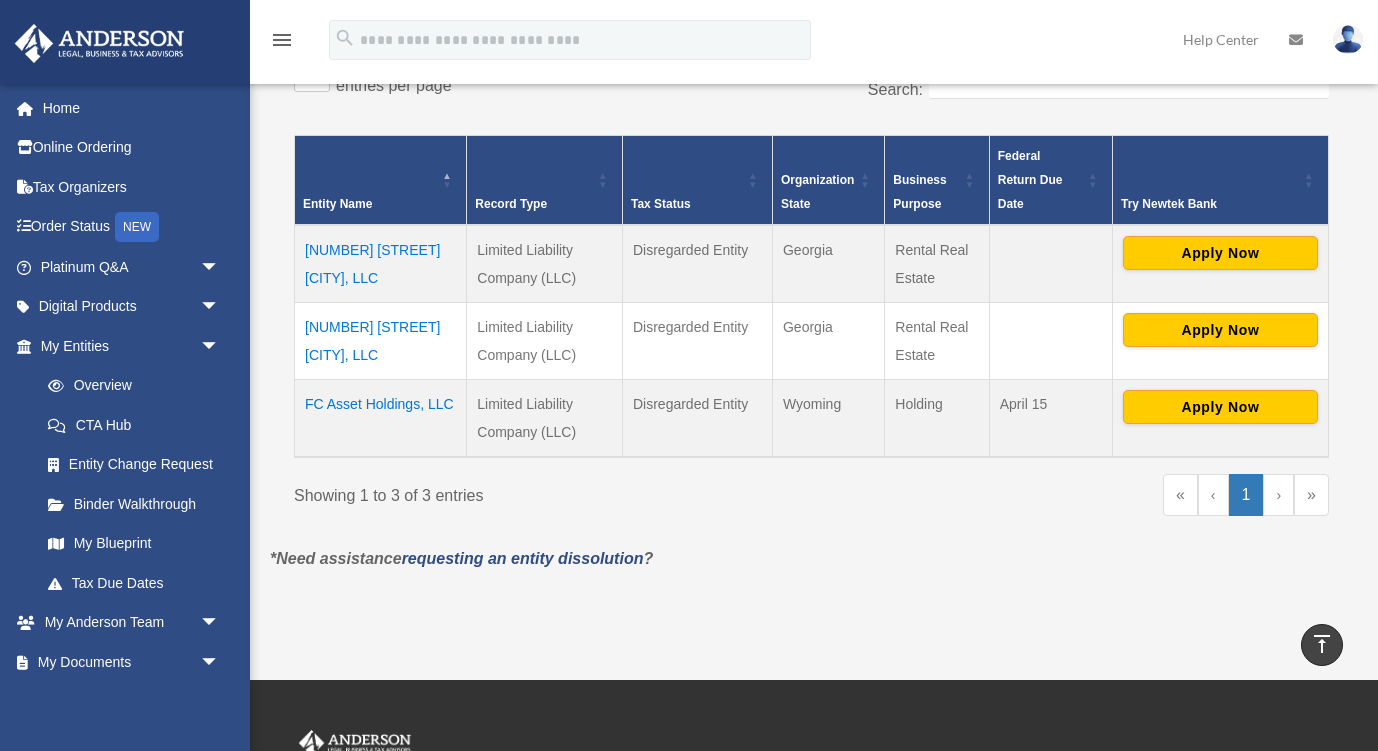 drag, startPoint x: 861, startPoint y: 519, endPoint x: 864, endPoint y: 547, distance: 28.160255 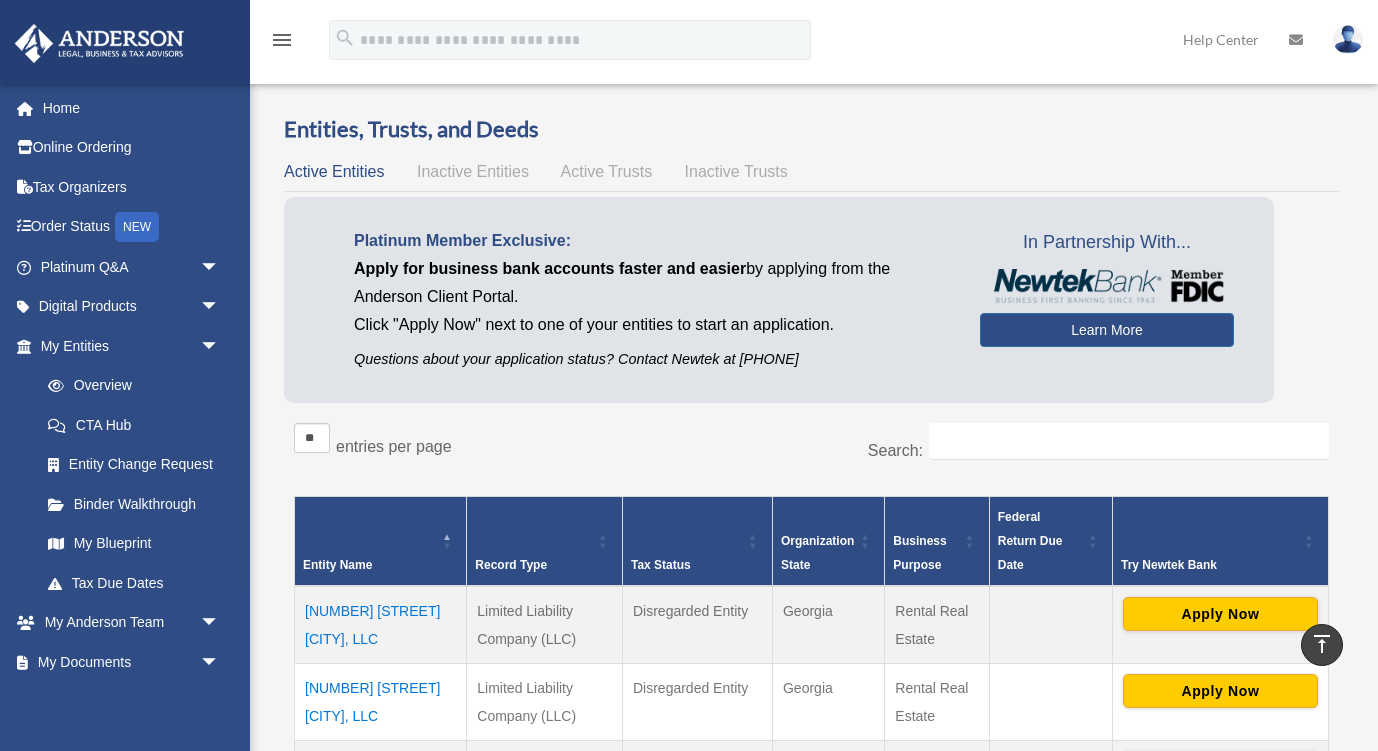scroll, scrollTop: 0, scrollLeft: 0, axis: both 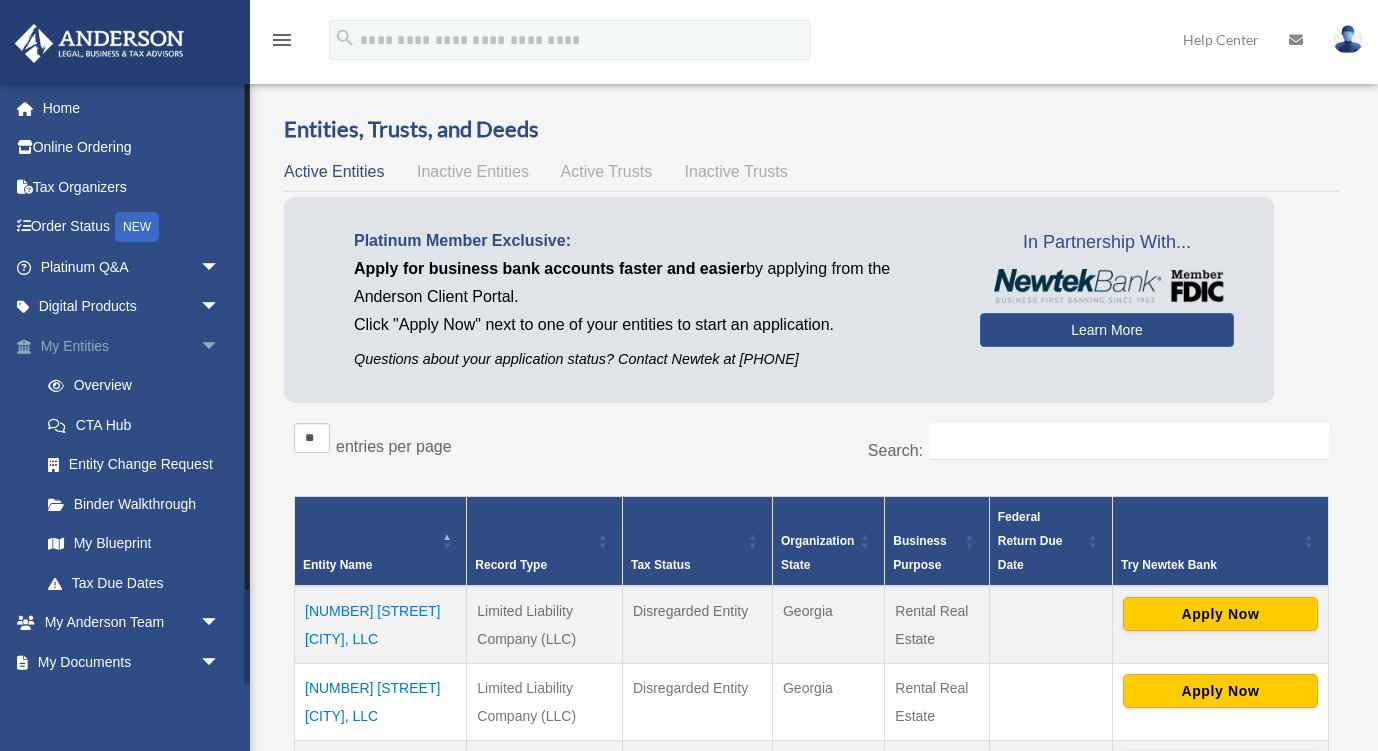 click on "arrow_drop_down" at bounding box center (220, 346) 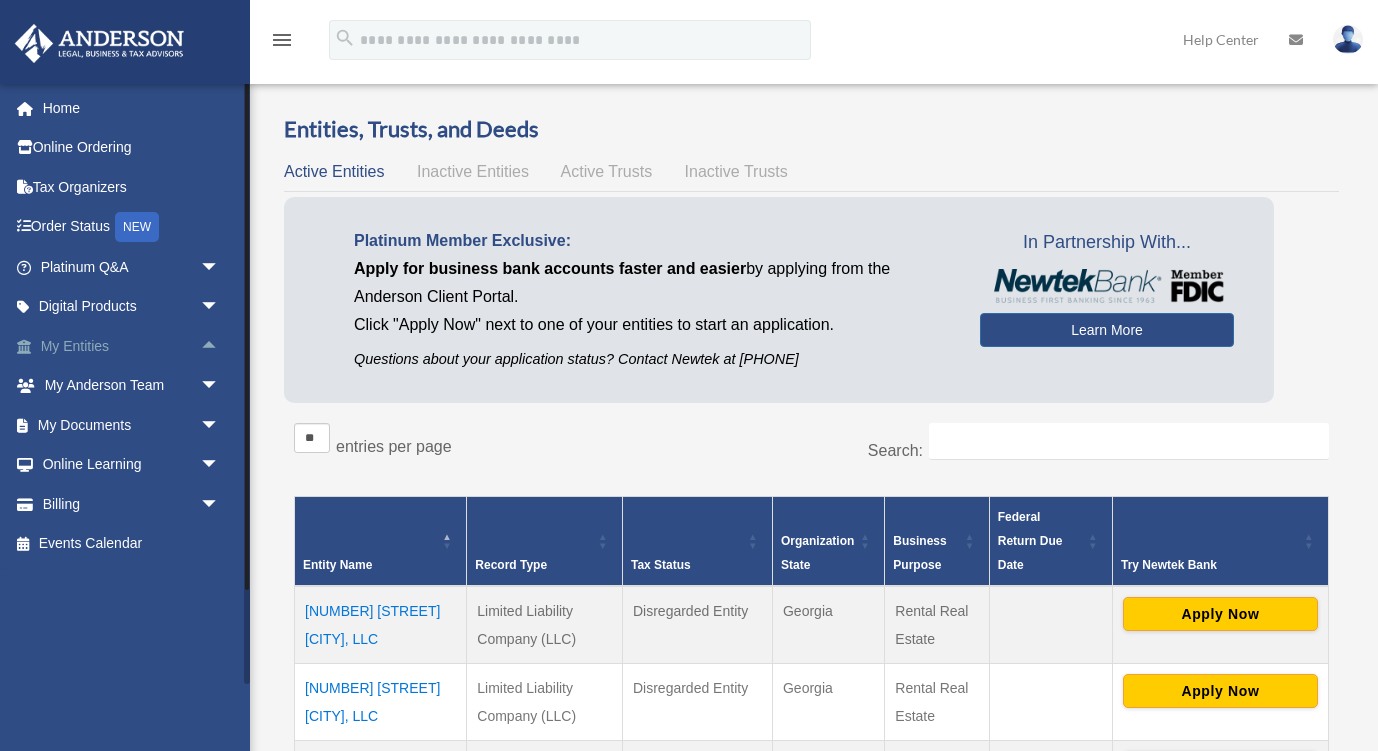 click on "arrow_drop_up" at bounding box center [220, 346] 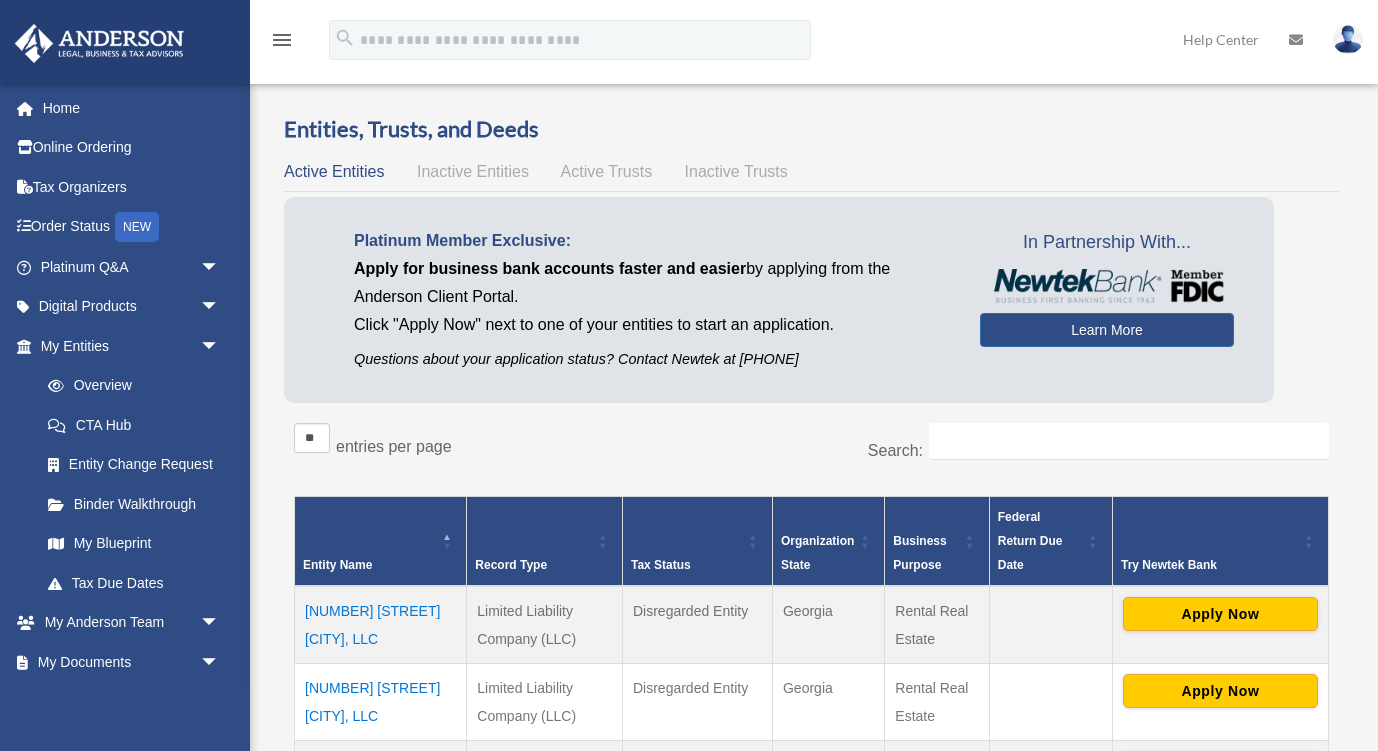 scroll, scrollTop: 0, scrollLeft: 0, axis: both 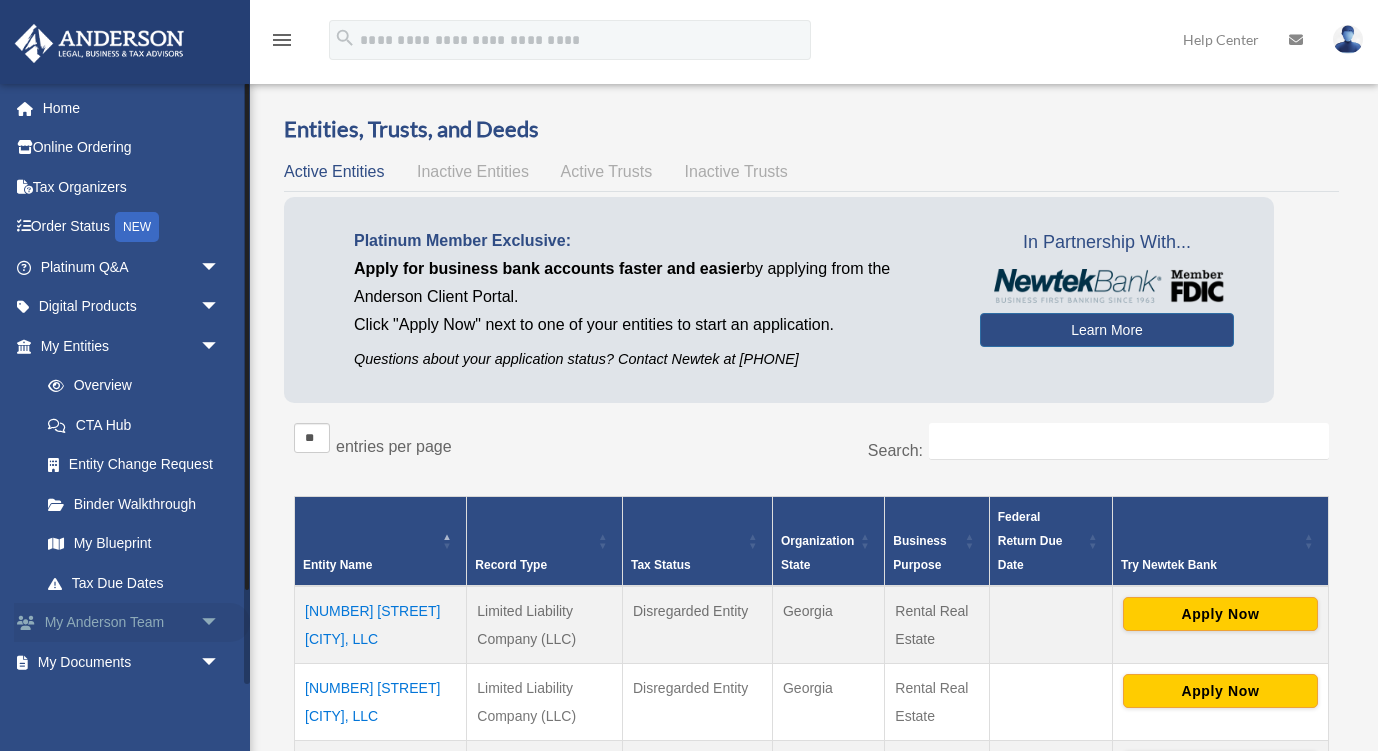 click on "arrow_drop_down" at bounding box center (220, 623) 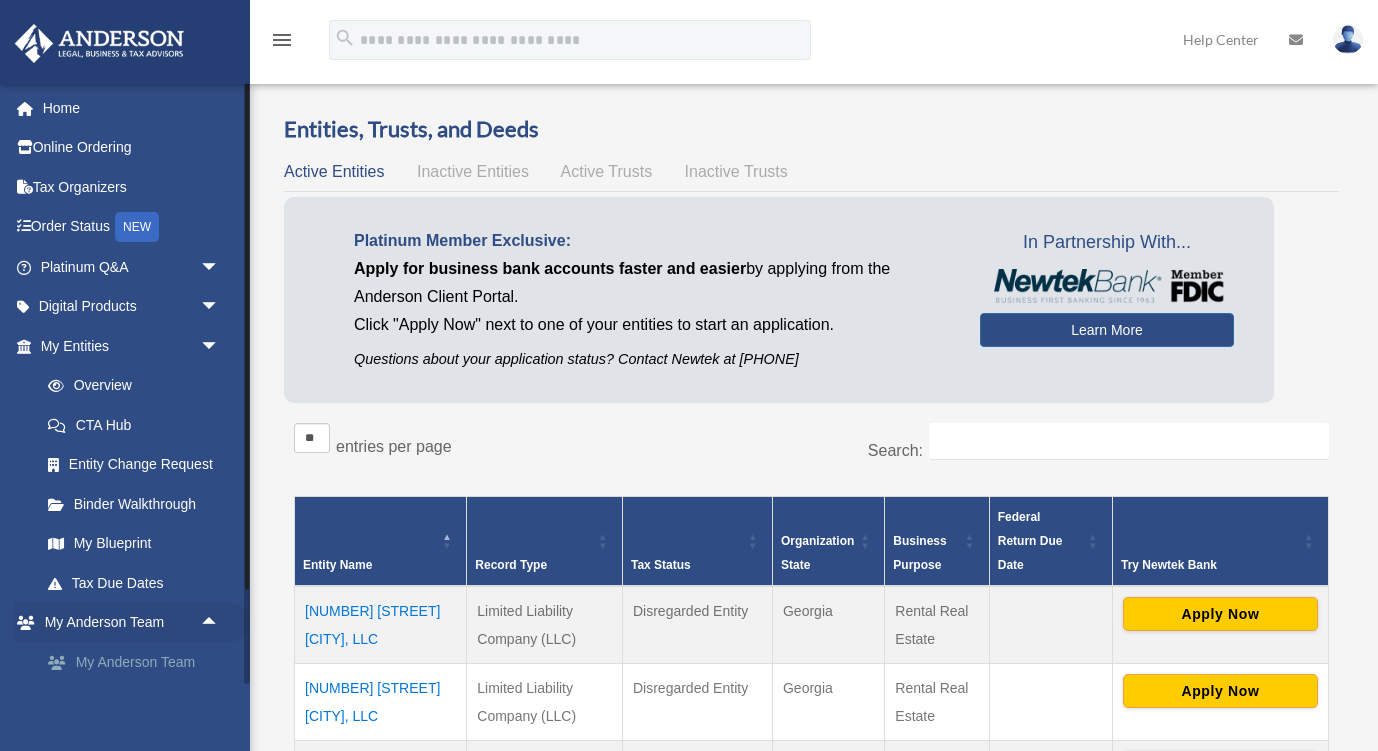 click on "My Anderson Team" at bounding box center (139, 662) 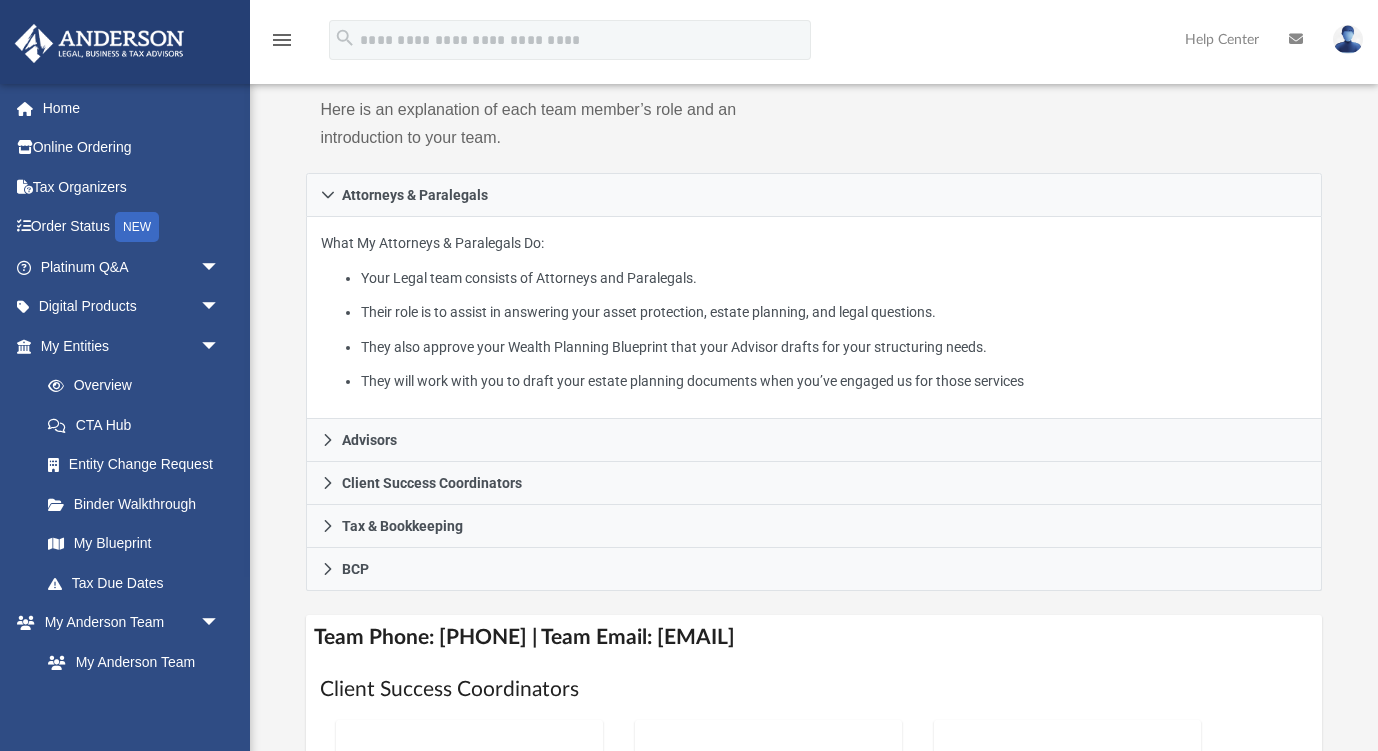 scroll, scrollTop: 362, scrollLeft: 0, axis: vertical 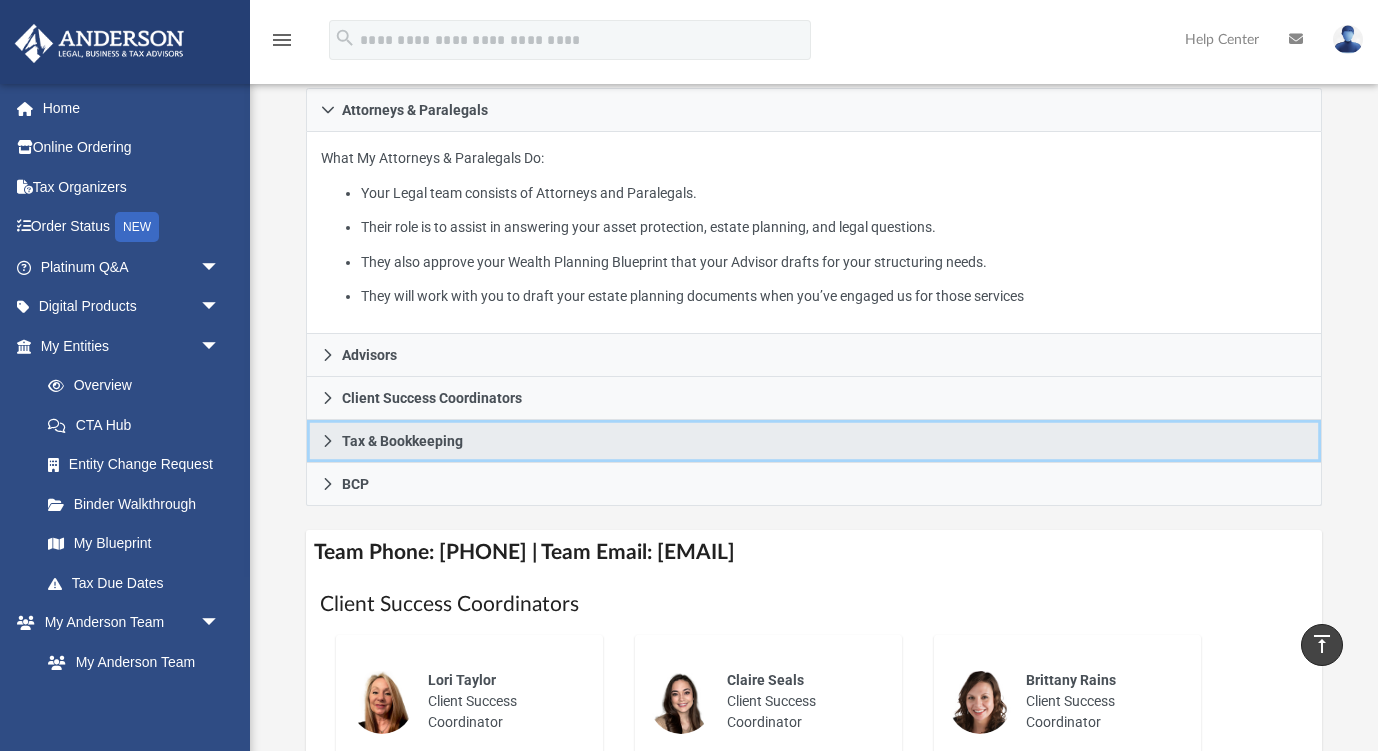 click 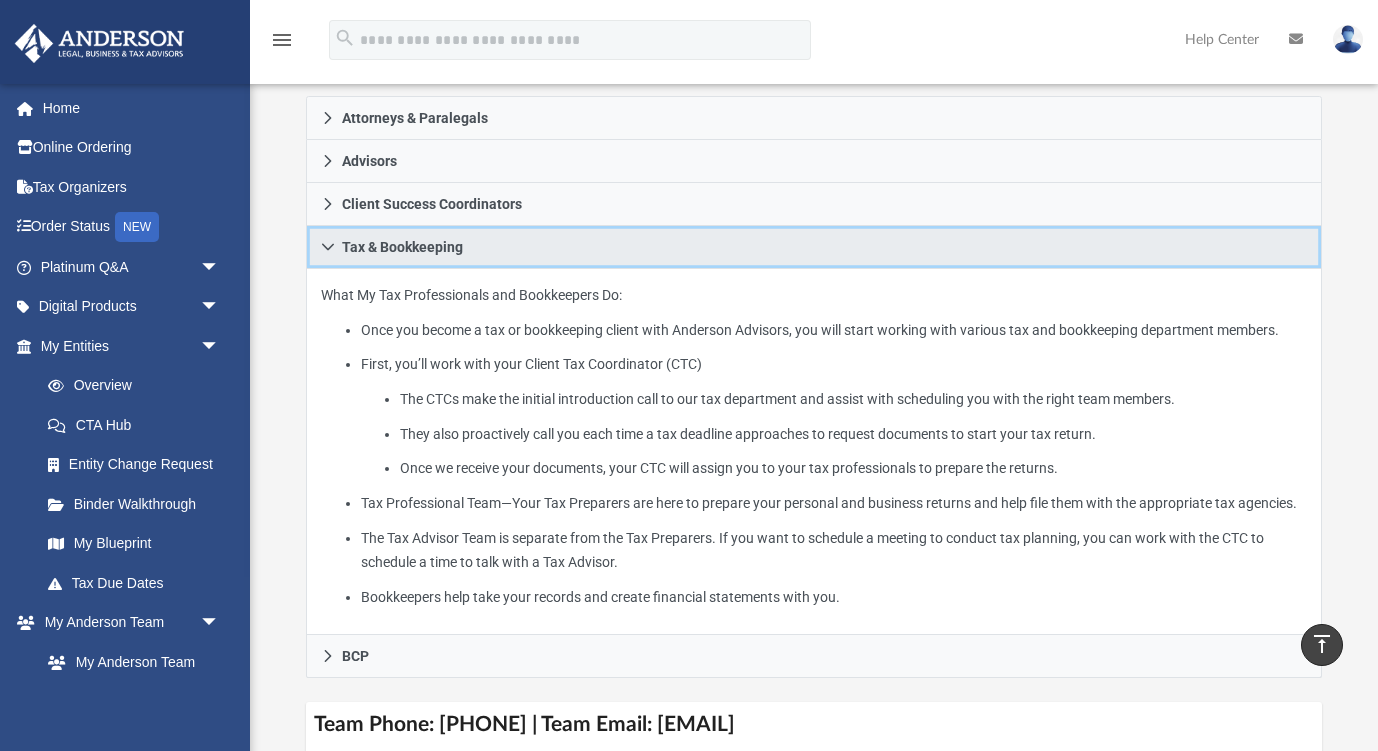 scroll, scrollTop: 312, scrollLeft: 0, axis: vertical 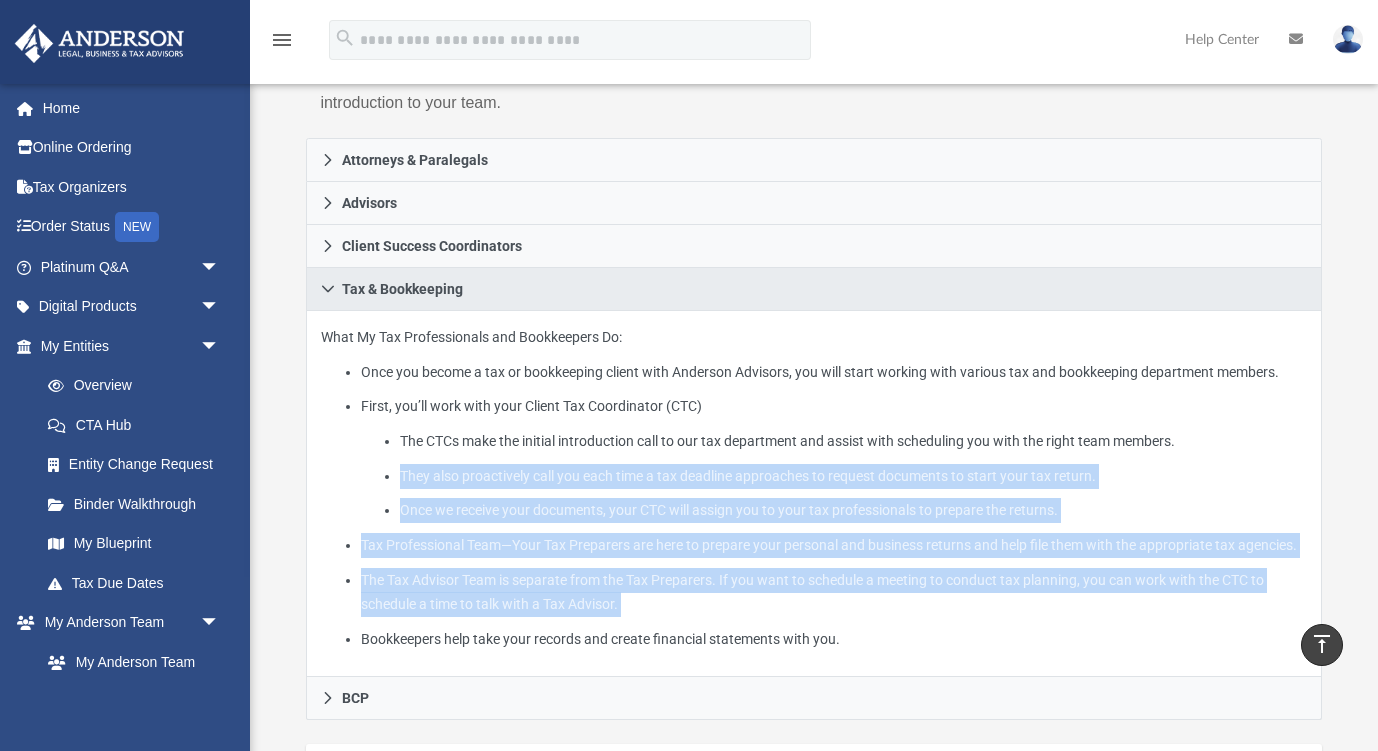 drag, startPoint x: 805, startPoint y: 661, endPoint x: 446, endPoint y: 467, distance: 408.06494 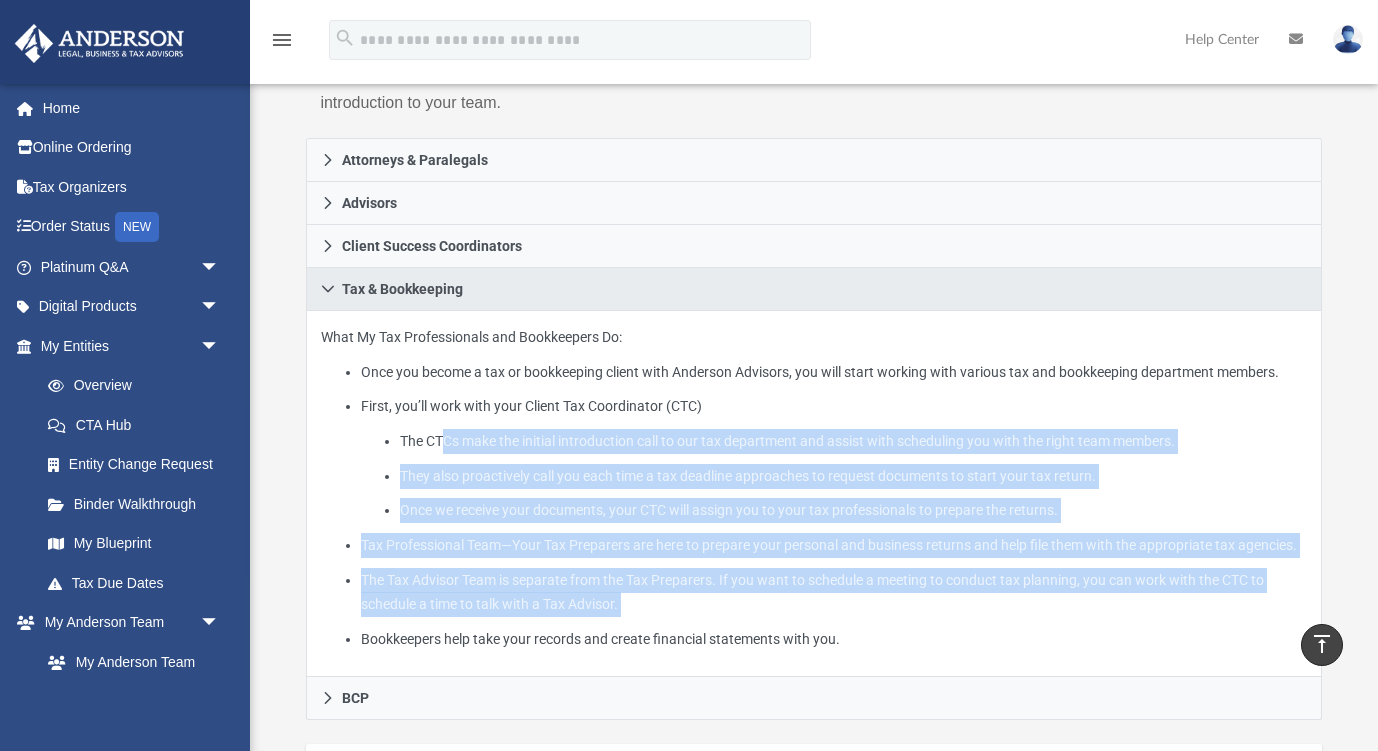 click on "Tax Professional Team—Your Tax Preparers are here to prepare your personal and business returns and help file them with the appropriate tax agencies." at bounding box center (834, 545) 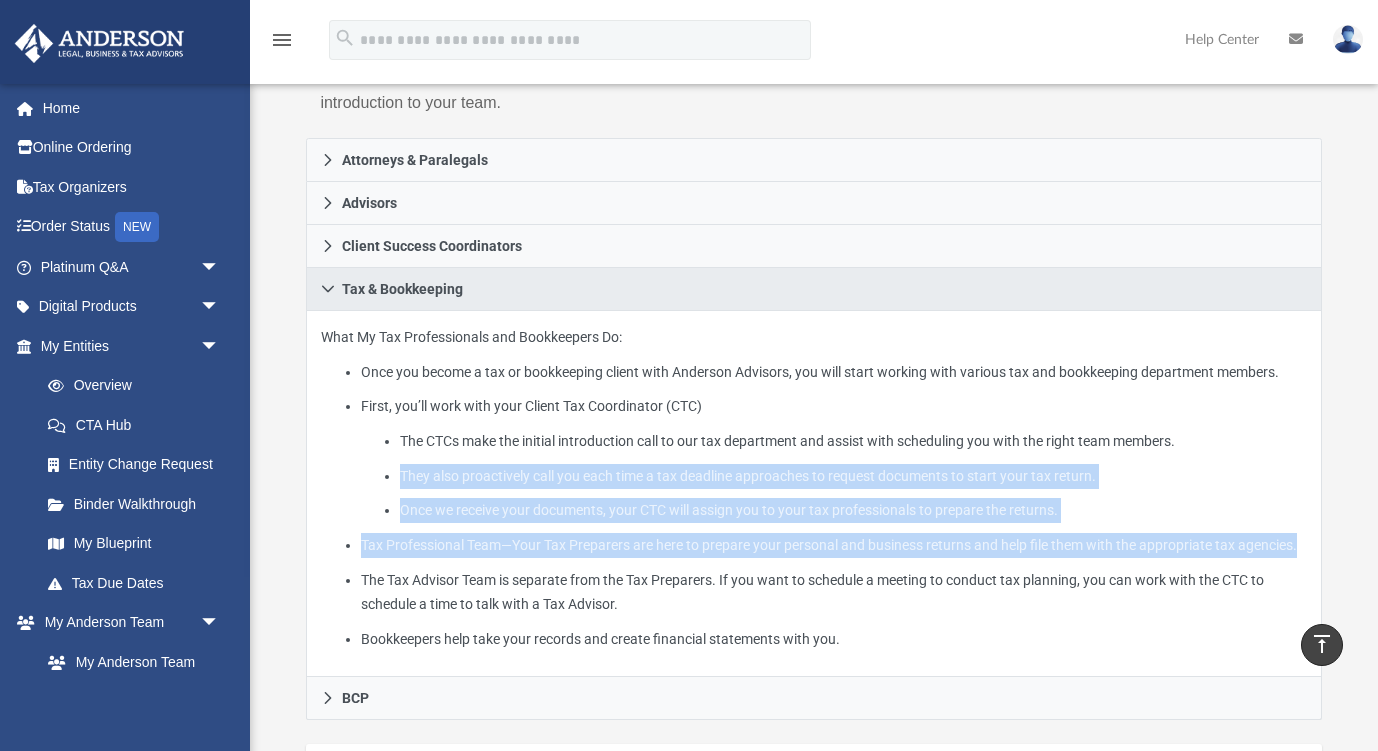 drag, startPoint x: 709, startPoint y: 587, endPoint x: 292, endPoint y: 489, distance: 428.36084 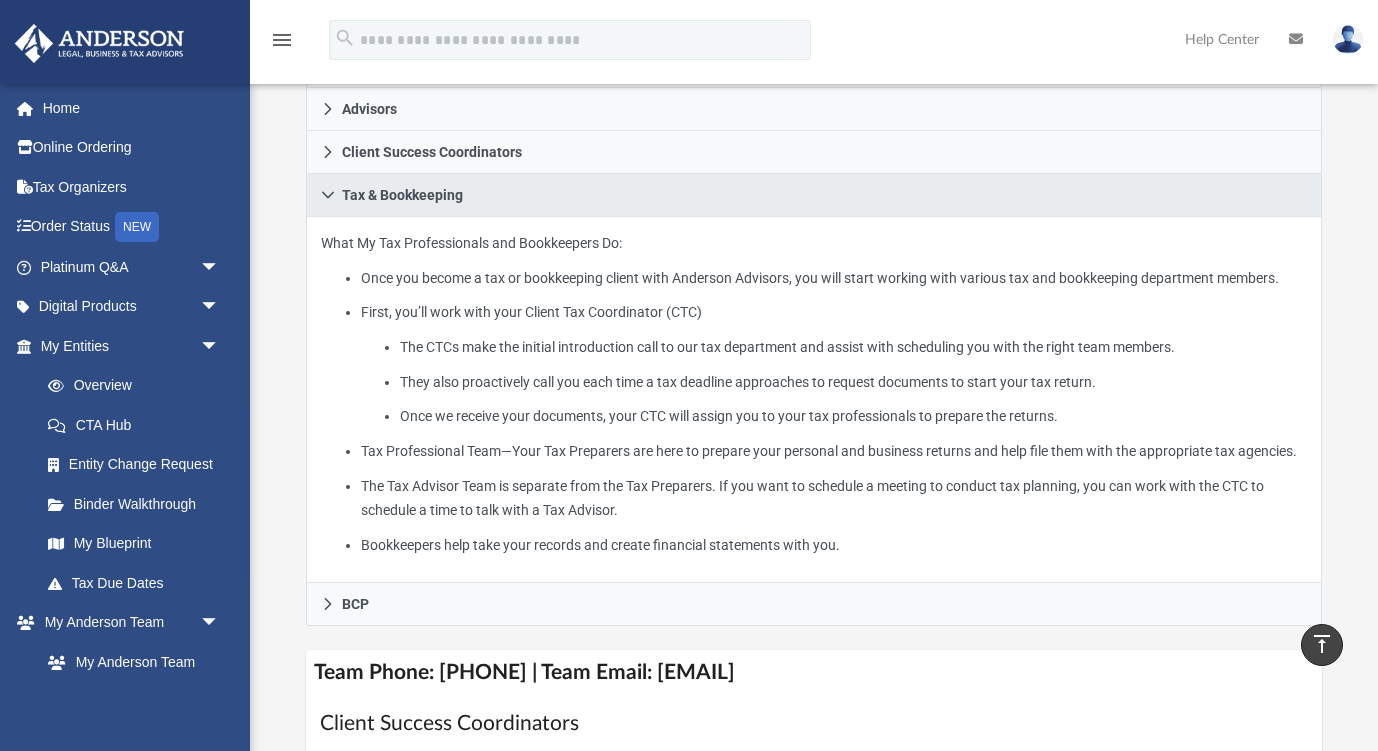 scroll, scrollTop: 384, scrollLeft: 0, axis: vertical 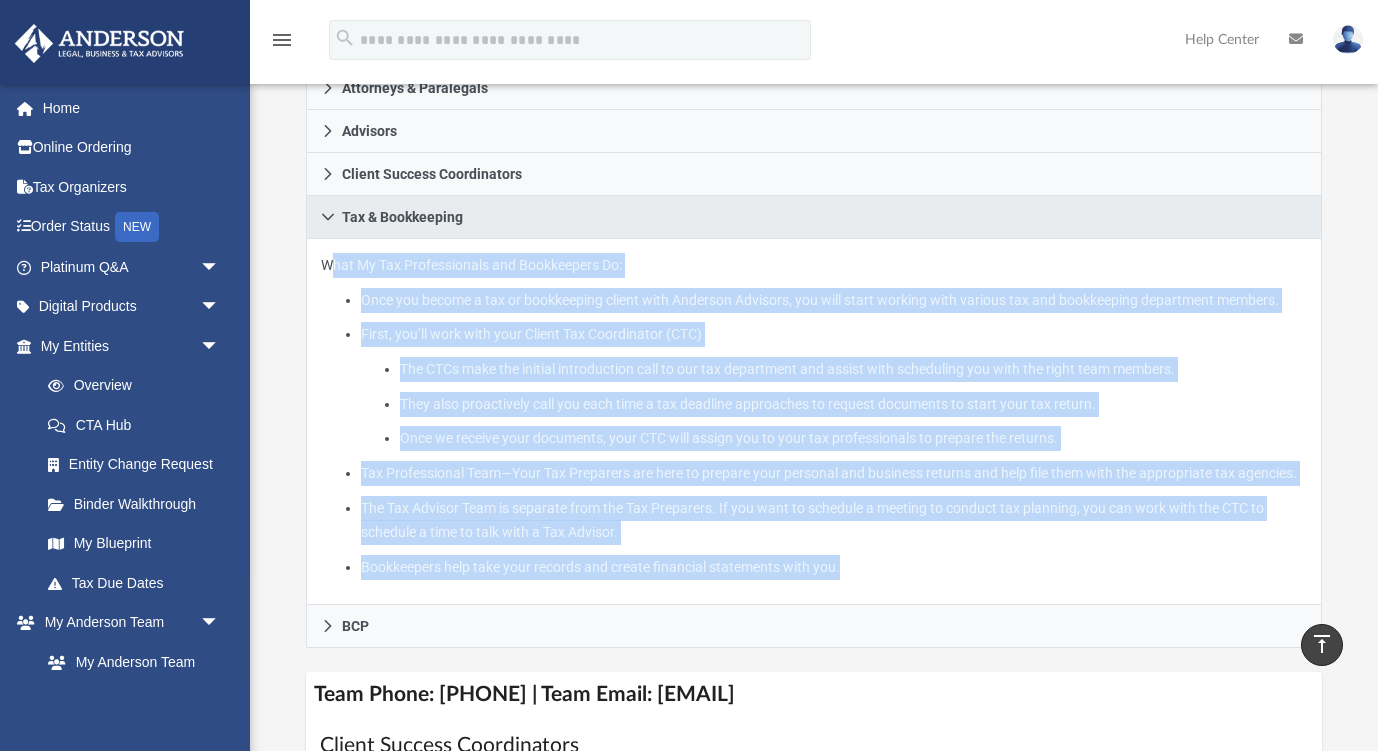 drag, startPoint x: 878, startPoint y: 604, endPoint x: 287, endPoint y: 263, distance: 682.32104 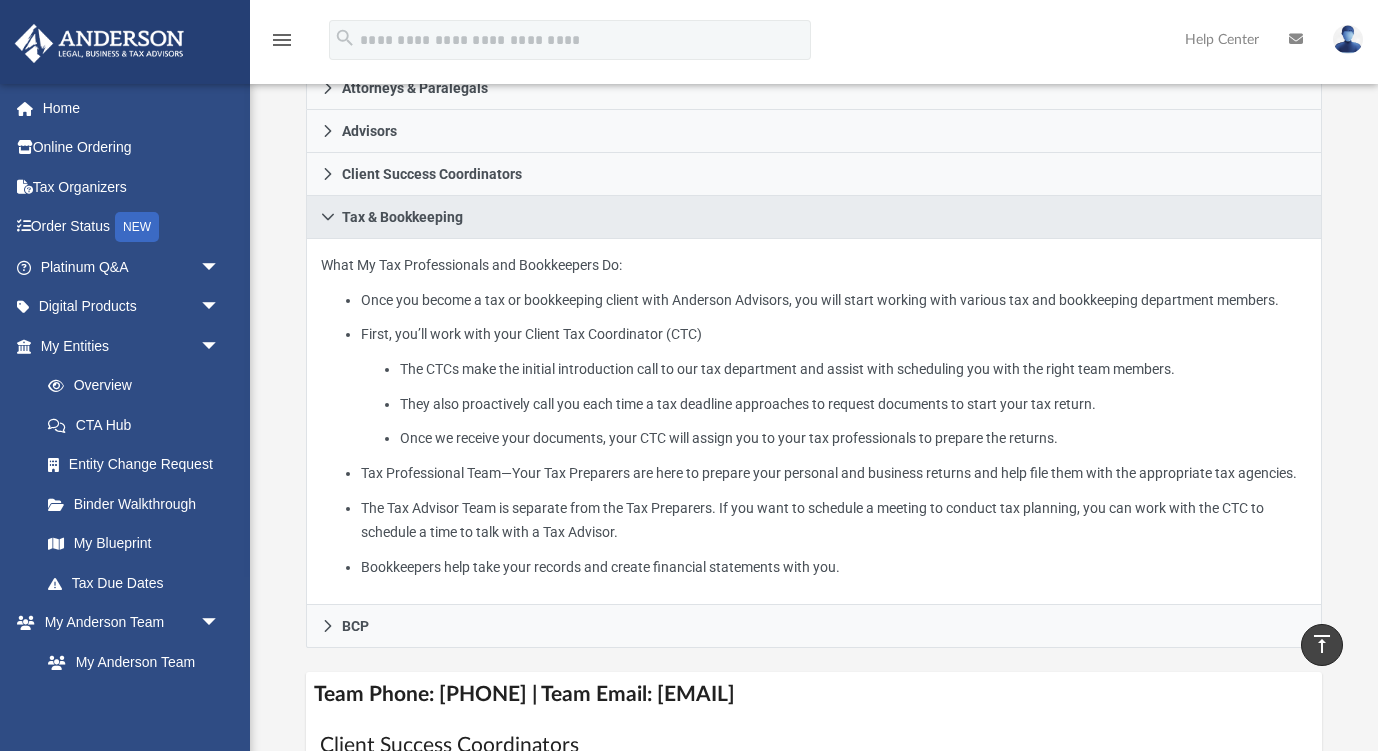 click on "Once we receive your documents, your CTC will assign you to your tax professionals to prepare the returns." at bounding box center [853, 438] 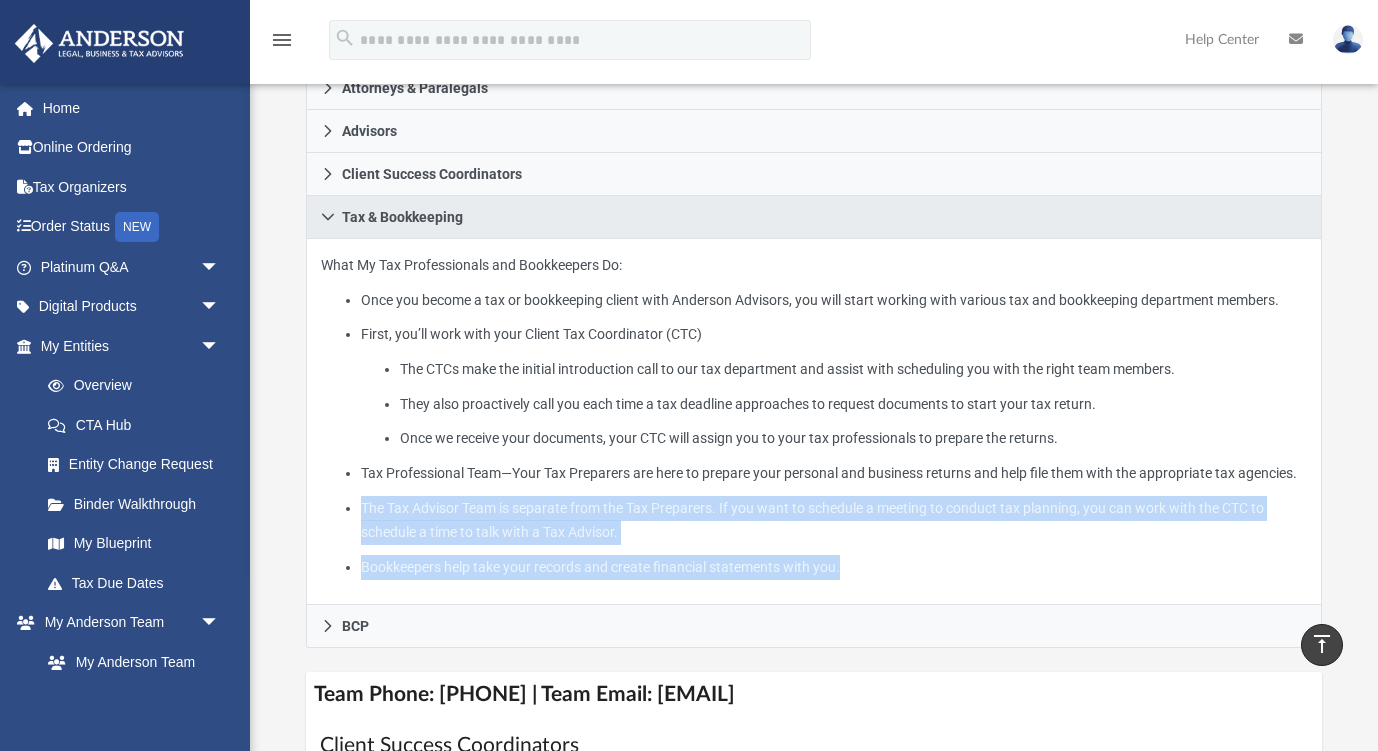 drag, startPoint x: 861, startPoint y: 608, endPoint x: 593, endPoint y: 502, distance: 288.20132 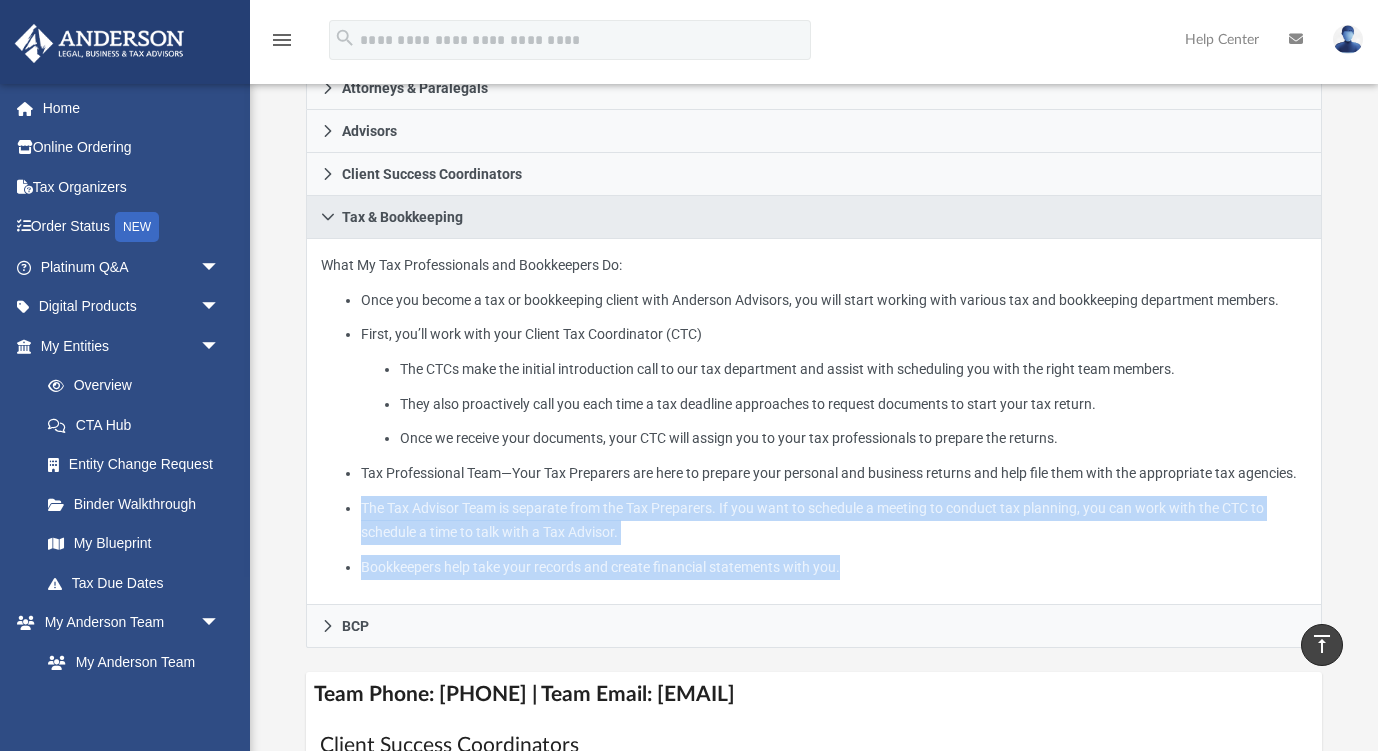 click on "What My Tax Professionals and Bookkeepers Do:  Once you become a tax or bookkeeping client with Anderson Advisors, you will start working with various tax and bookkeeping department members. First, you’ll work with your Client Tax Coordinator (CTC)  The CTCs make the initial introduction call to our tax department and assist with scheduling you with the right team members. They also proactively call you each time a tax deadline approaches to request documents to start your tax return. Once we receive your documents, your CTC will assign you to your tax professionals to prepare the returns. Tax Professional Team—Your Tax Preparers are here to prepare your personal and business returns and help file them with the appropriate tax agencies.  The Tax Advisor Team is separate from the Tax Preparers. If you want to schedule a meeting to conduct tax planning, you can work with the CTC to schedule a time to talk with a Tax Advisor.  Bookkeepers help take your records and create financial statements with you." at bounding box center (813, 422) 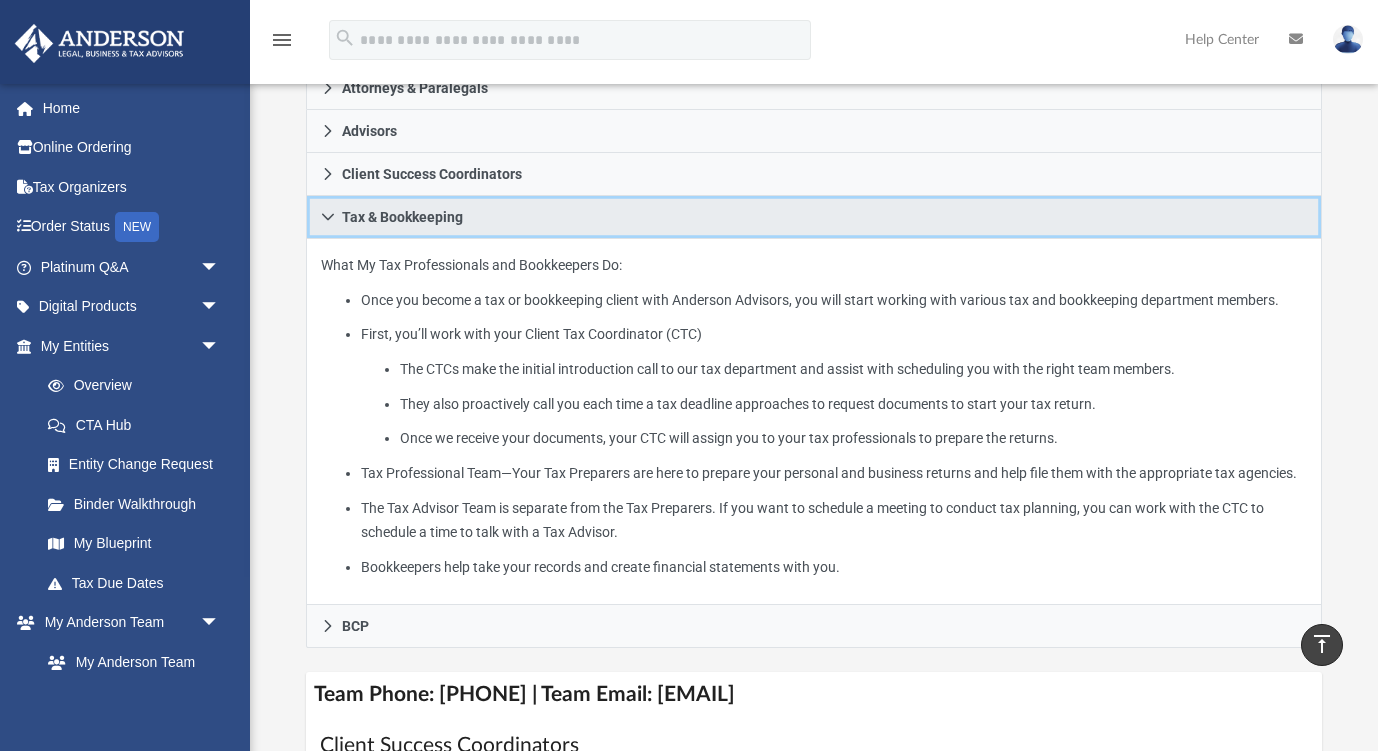 click 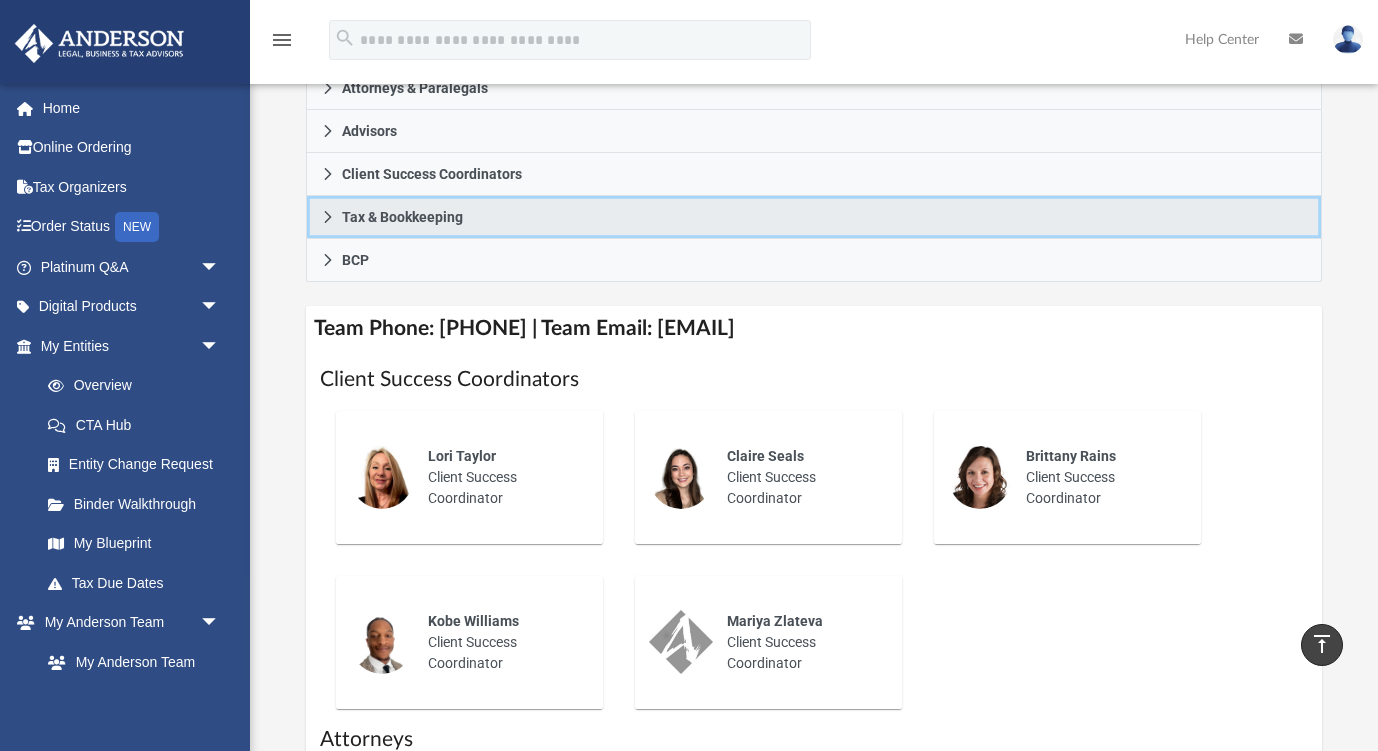 click 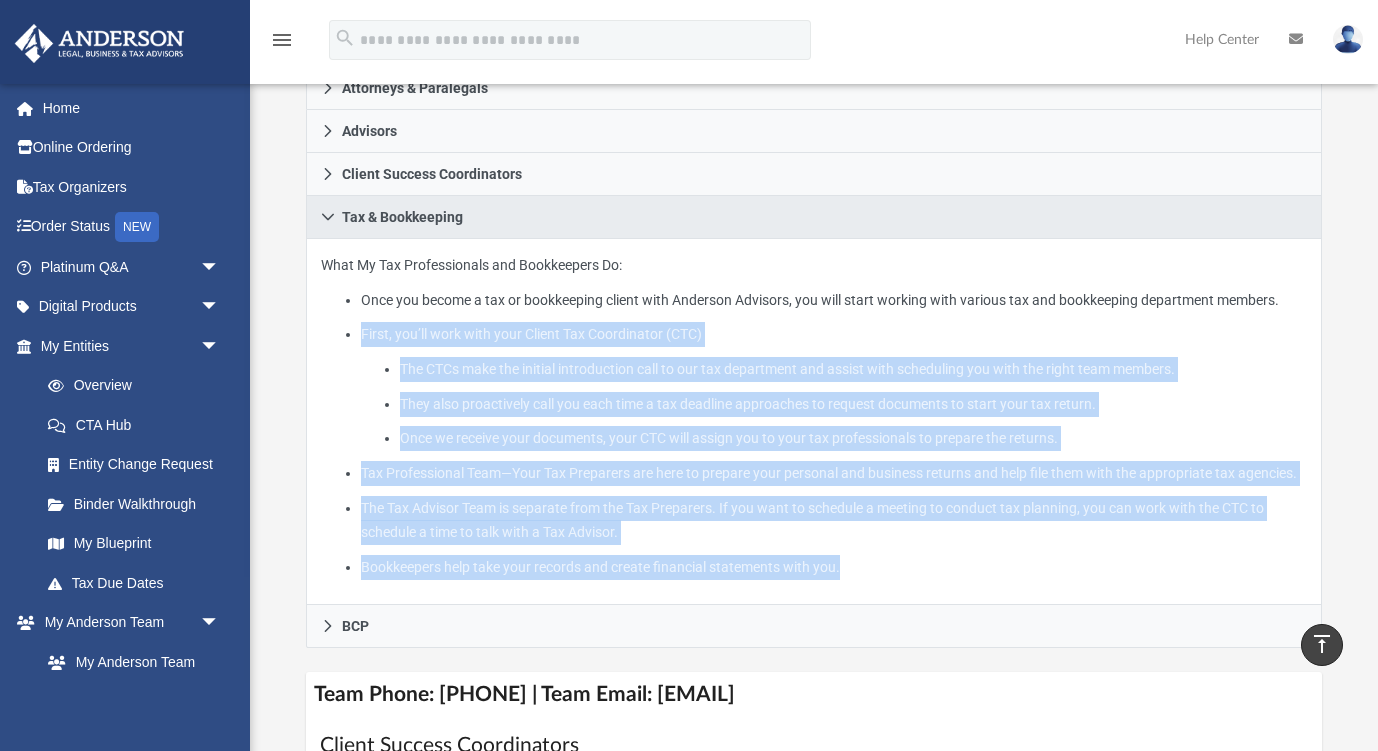 drag, startPoint x: 935, startPoint y: 619, endPoint x: 499, endPoint y: 306, distance: 536.71686 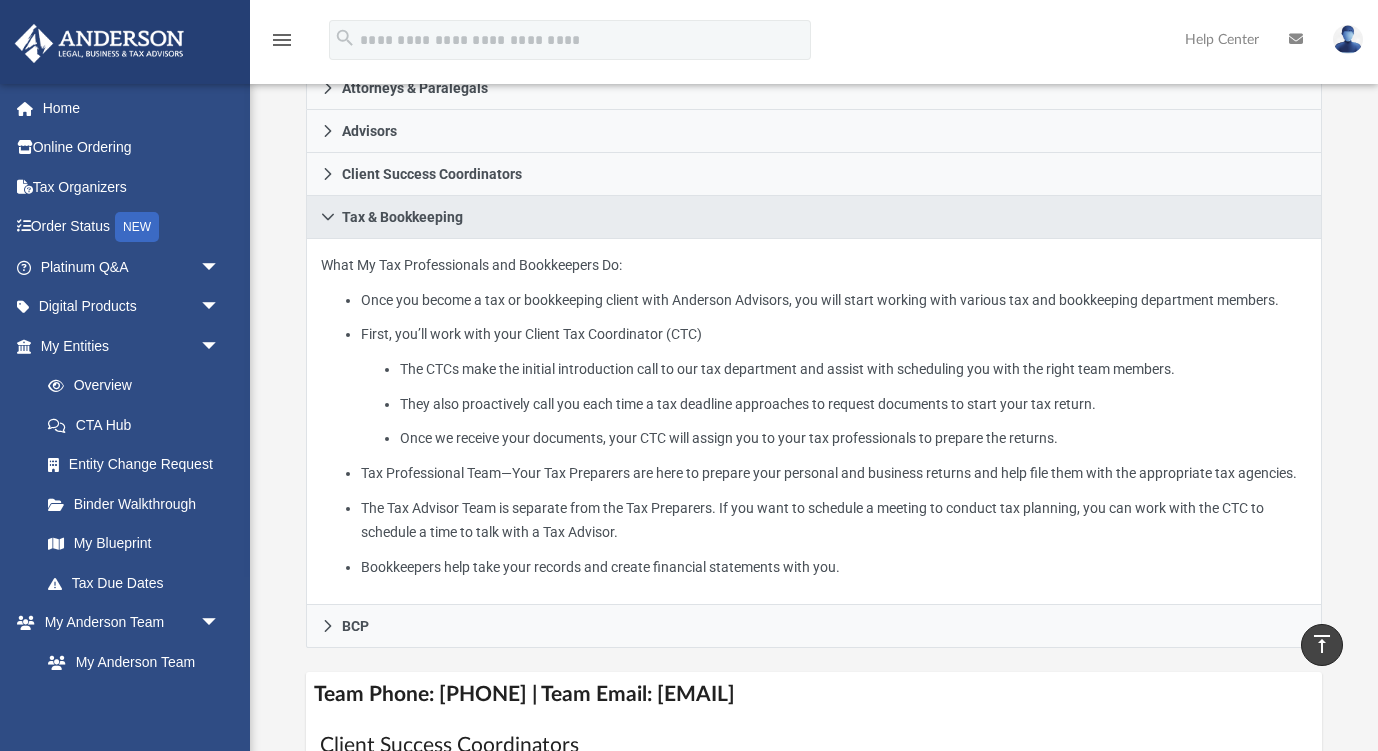 click on "What My Tax Professionals and Bookkeepers Do:  Once you become a tax or bookkeeping client with Anderson Advisors, you will start working with various tax and bookkeeping department members. First, you’ll work with your Client Tax Coordinator (CTC)  The CTCs make the initial introduction call to our tax department and assist with scheduling you with the right team members. They also proactively call you each time a tax deadline approaches to request documents to start your tax return. Once we receive your documents, your CTC will assign you to your tax professionals to prepare the returns. Tax Professional Team—Your Tax Preparers are here to prepare your personal and business returns and help file them with the appropriate tax agencies.  The Tax Advisor Team is separate from the Tax Preparers. If you want to schedule a meeting to conduct tax planning, you can work with the CTC to schedule a time to talk with a Tax Advisor.  Bookkeepers help take your records and create financial statements with you." 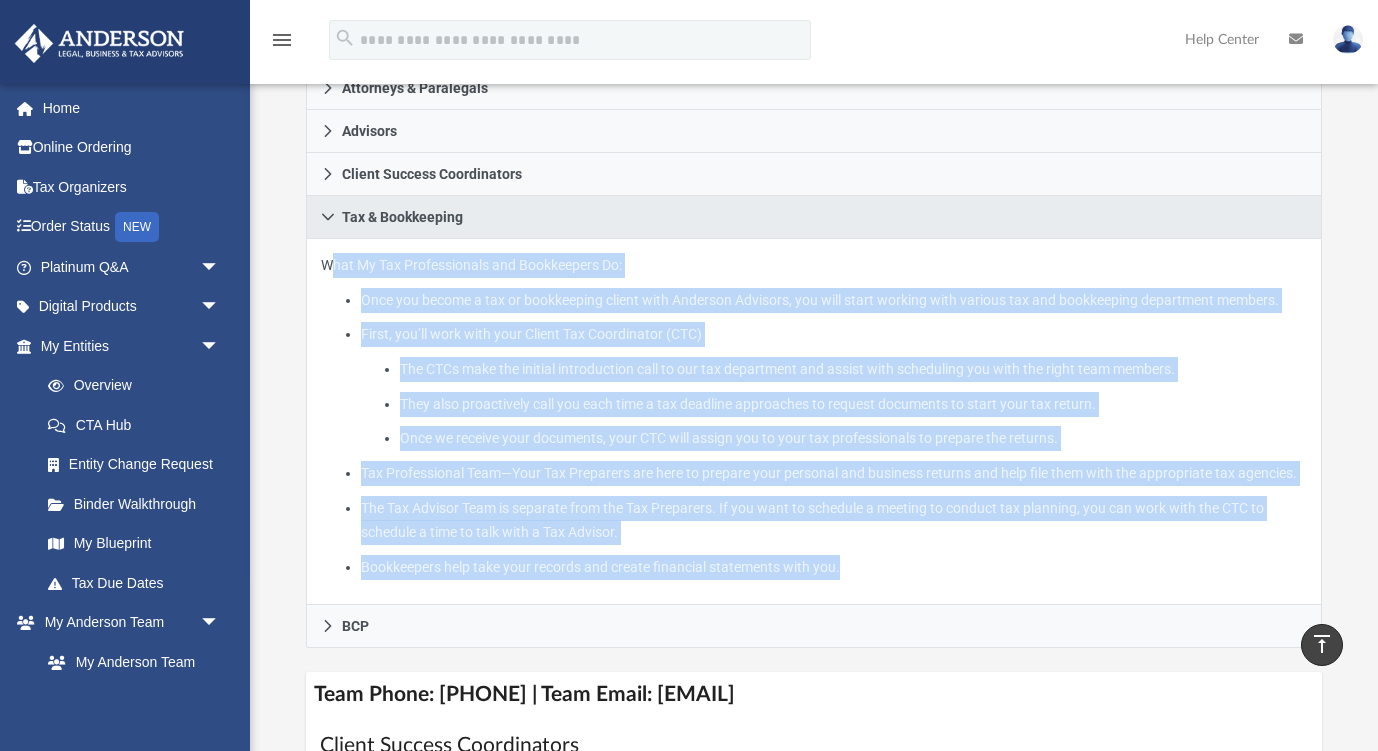 drag, startPoint x: 322, startPoint y: 260, endPoint x: 821, endPoint y: 627, distance: 619.4272 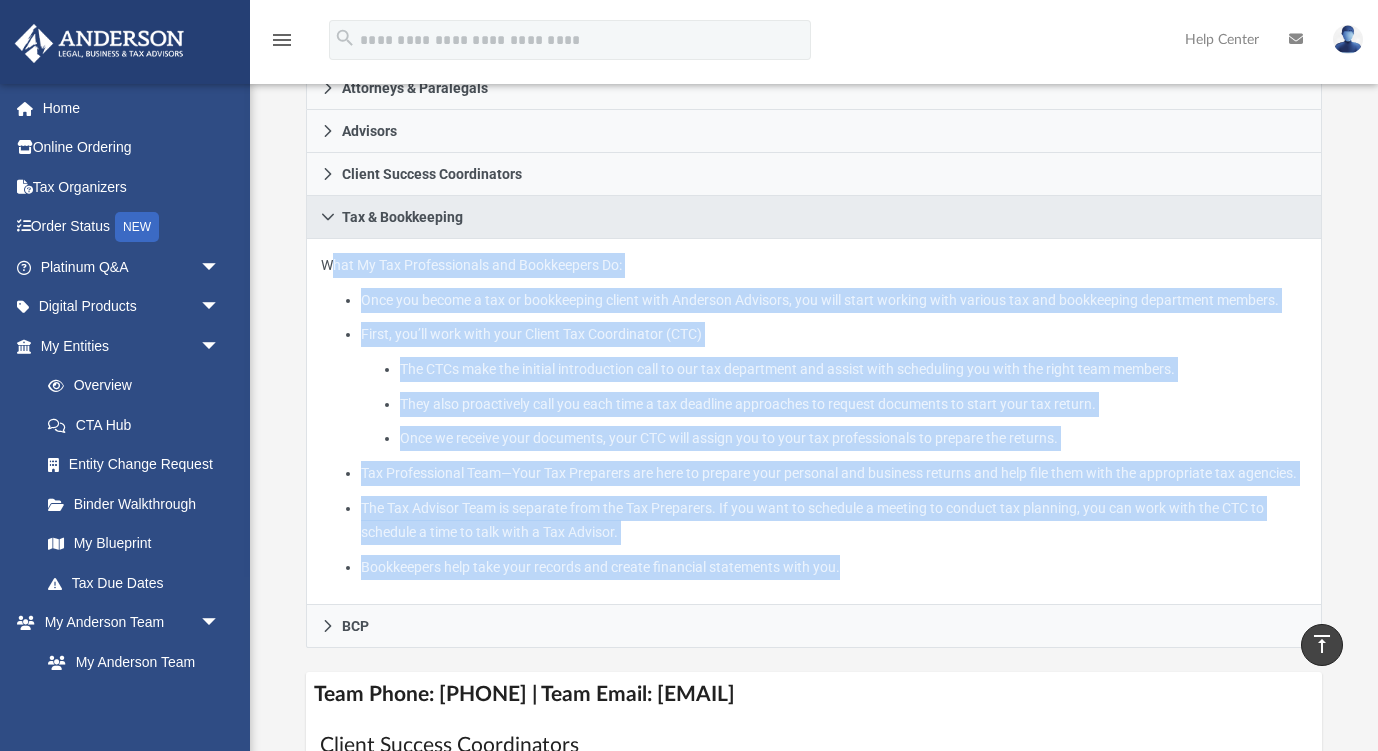 click on "Bookkeepers help take your records and create financial statements with you." at bounding box center (834, 567) 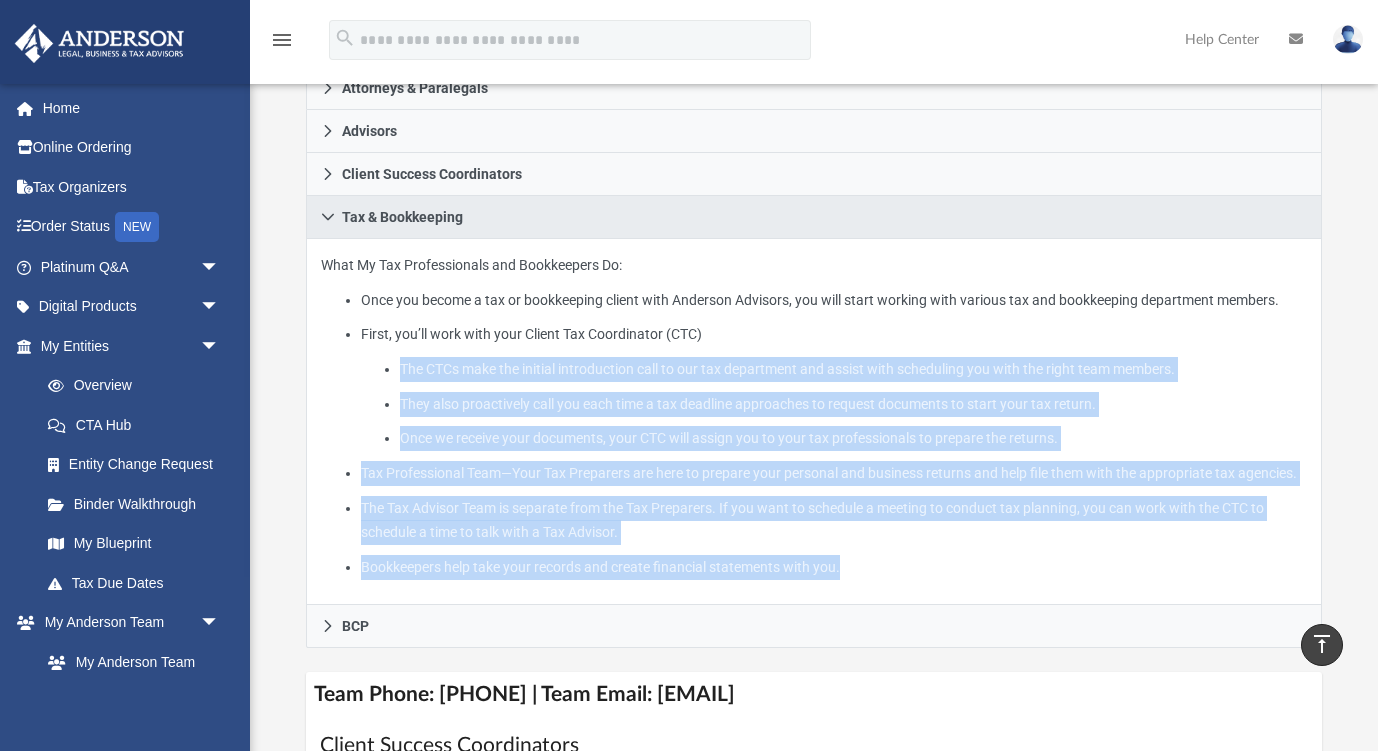 drag, startPoint x: 888, startPoint y: 604, endPoint x: 340, endPoint y: 379, distance: 592.3926 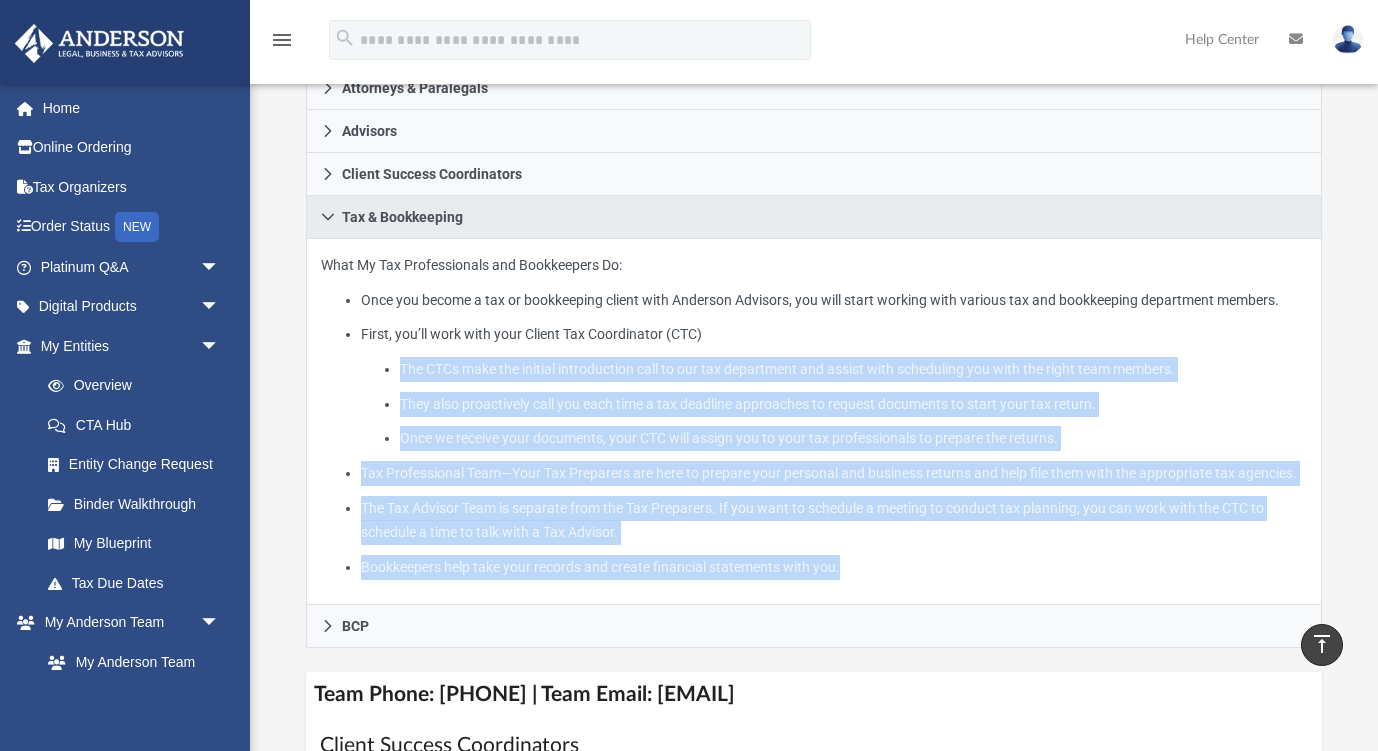 click on "Once you become a tax or bookkeeping client with Anderson Advisors, you will start working with various tax and bookkeeping department members. First, you’ll work with your Client Tax Coordinator (CTC)  The CTCs make the initial introduction call to our tax department and assist with scheduling you with the right team members. They also proactively call you each time a tax deadline approaches to request documents to start your tax return. Once we receive your documents, your CTC will assign you to your tax professionals to prepare the returns. Tax Professional Team—Your Tax Preparers are here to prepare your personal and business returns and help file them with the appropriate tax agencies.  The Tax Advisor Team is separate from the Tax Preparers. If you want to schedule a meeting to conduct tax planning, you can work with the CTC to schedule a time to talk with a Tax Advisor.  Bookkeepers help take your records and create financial statements with you." at bounding box center (813, 434) 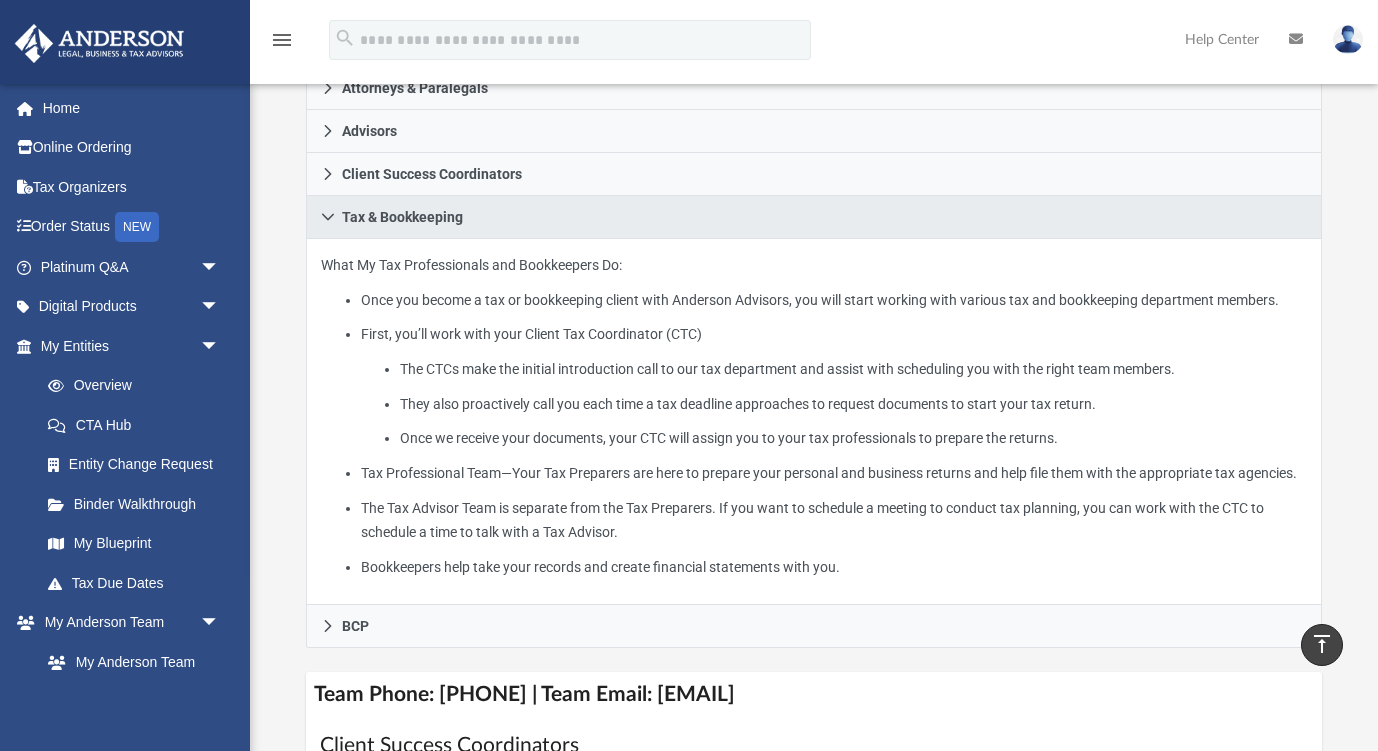 click on "Tax Professional Team—Your Tax Preparers are here to prepare your personal and business returns and help file them with the appropriate tax agencies." at bounding box center (834, 473) 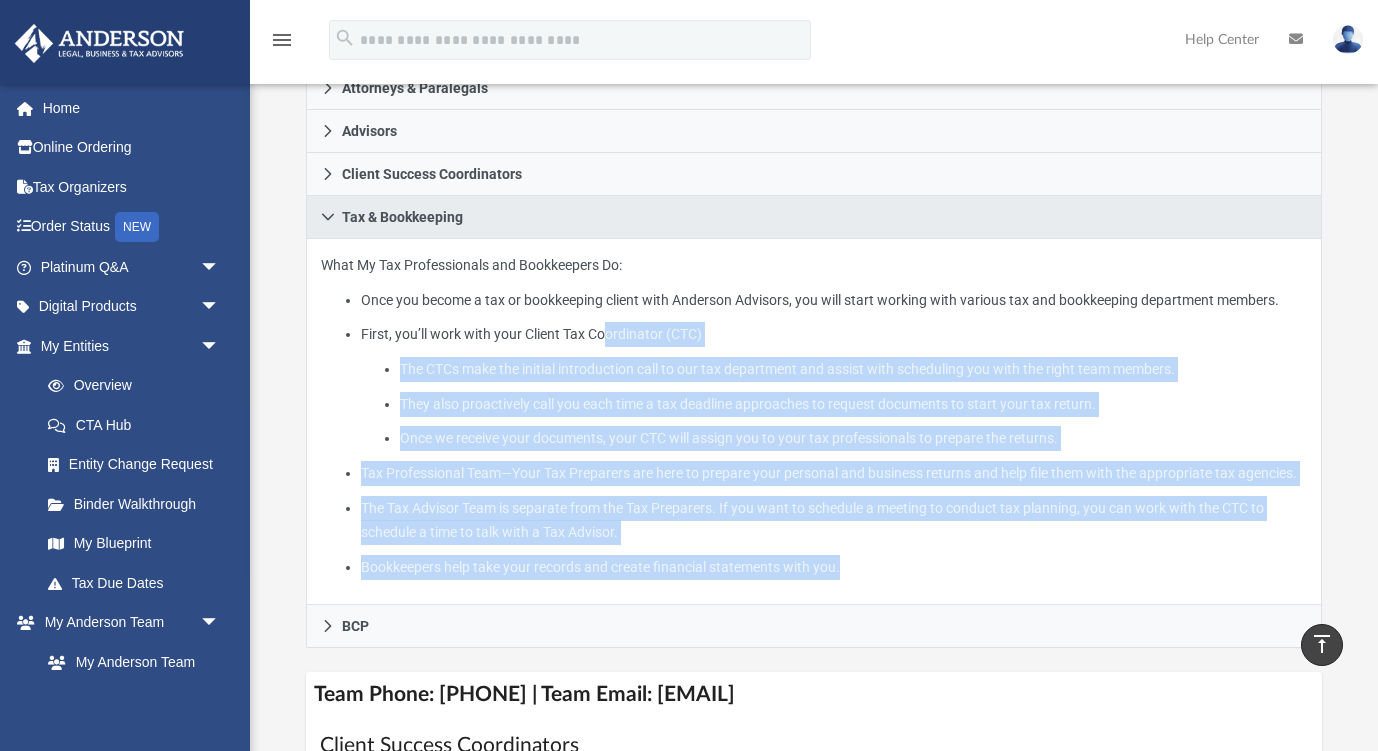 drag, startPoint x: 870, startPoint y: 578, endPoint x: 593, endPoint y: 321, distance: 377.85977 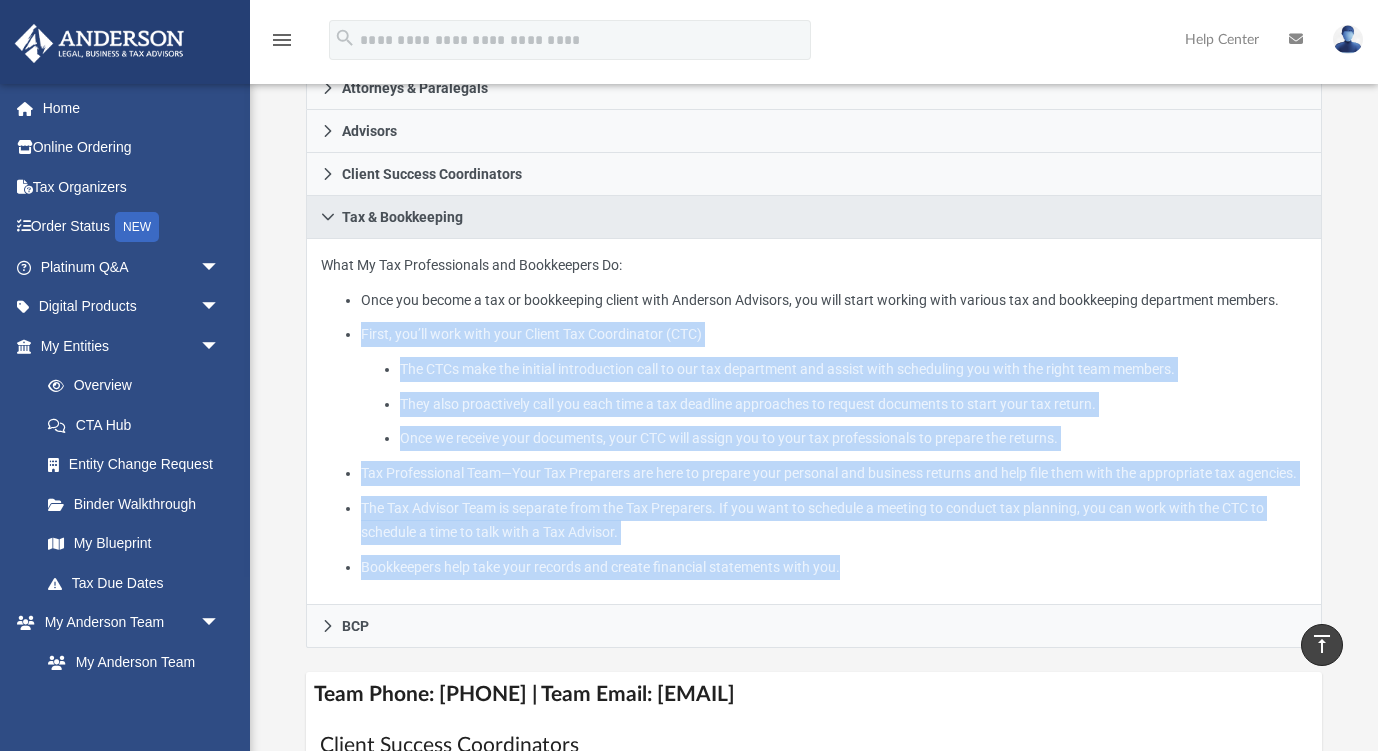 click on "Tax Professional Team—Your Tax Preparers are here to prepare your personal and business returns and help file them with the appropriate tax agencies." at bounding box center (834, 473) 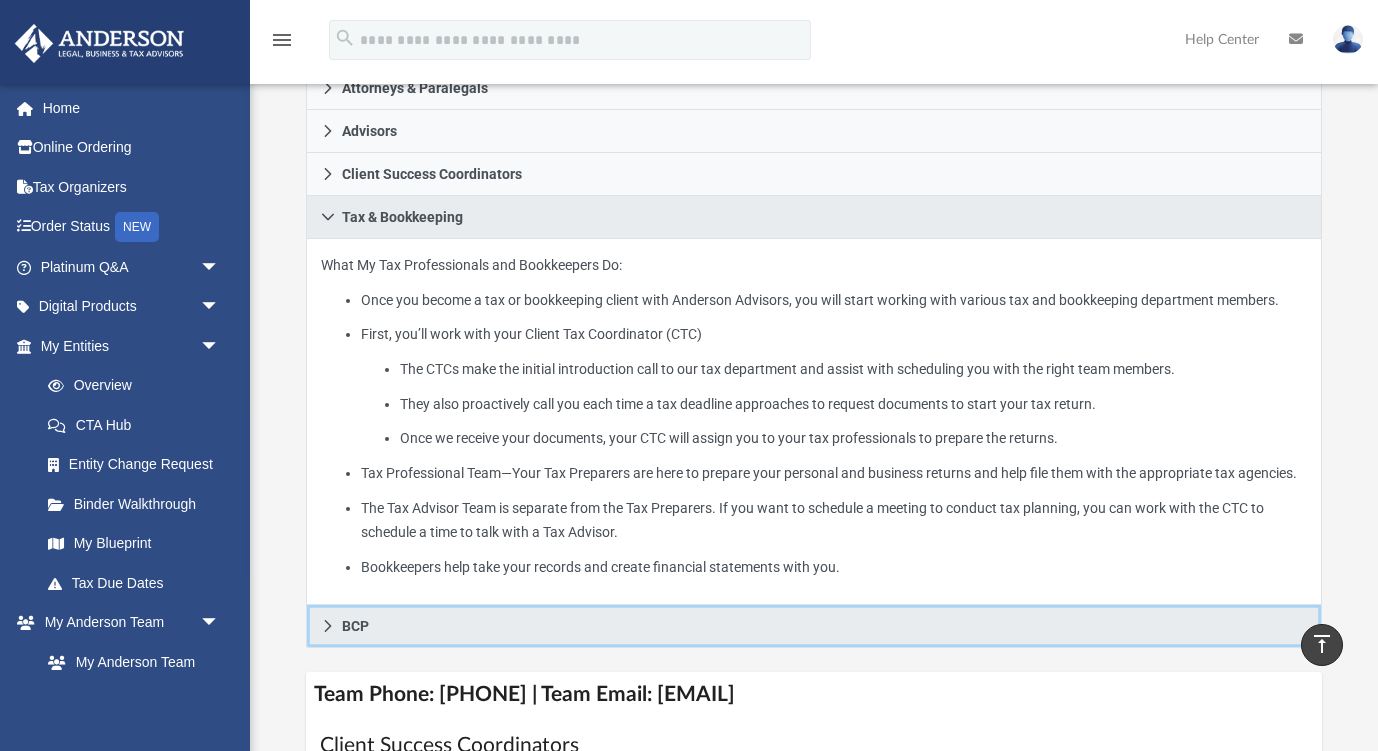 click on "BCP" at bounding box center (813, 626) 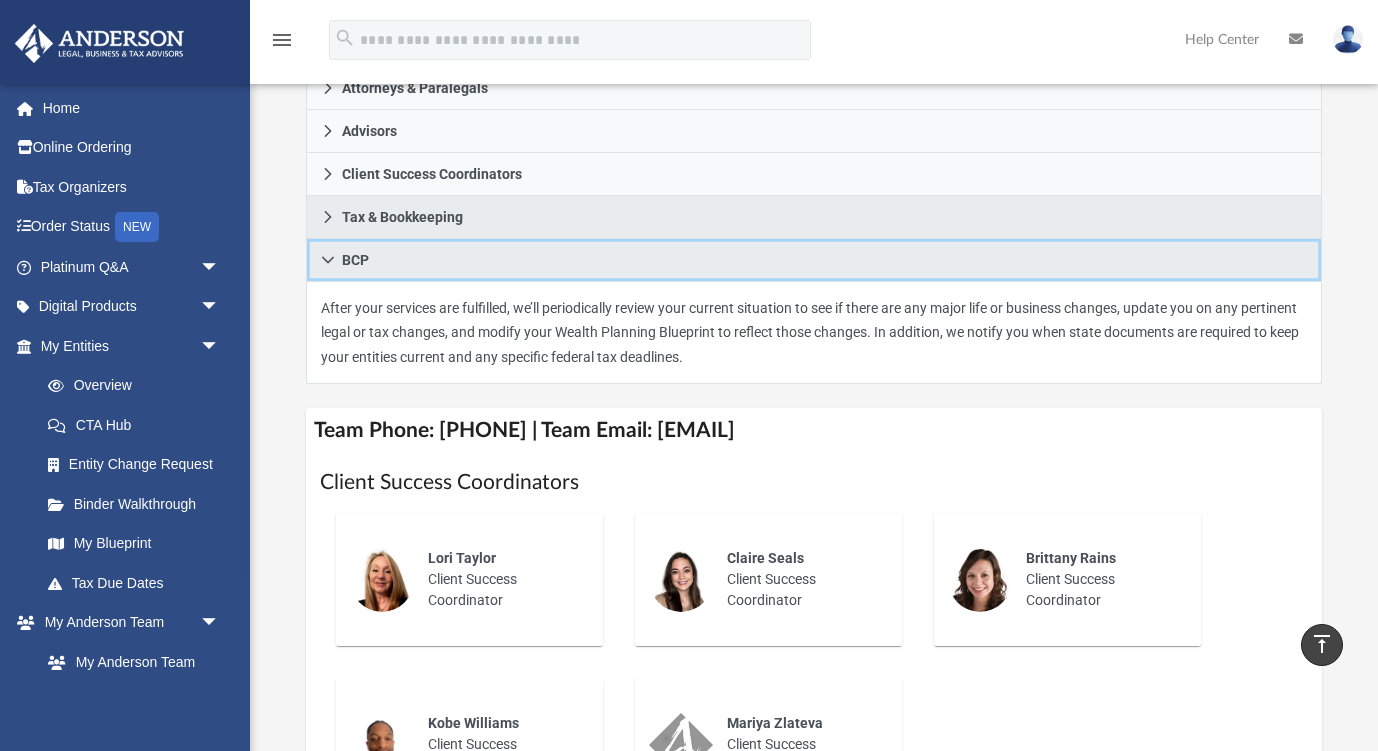 click on "BCP" at bounding box center (813, 260) 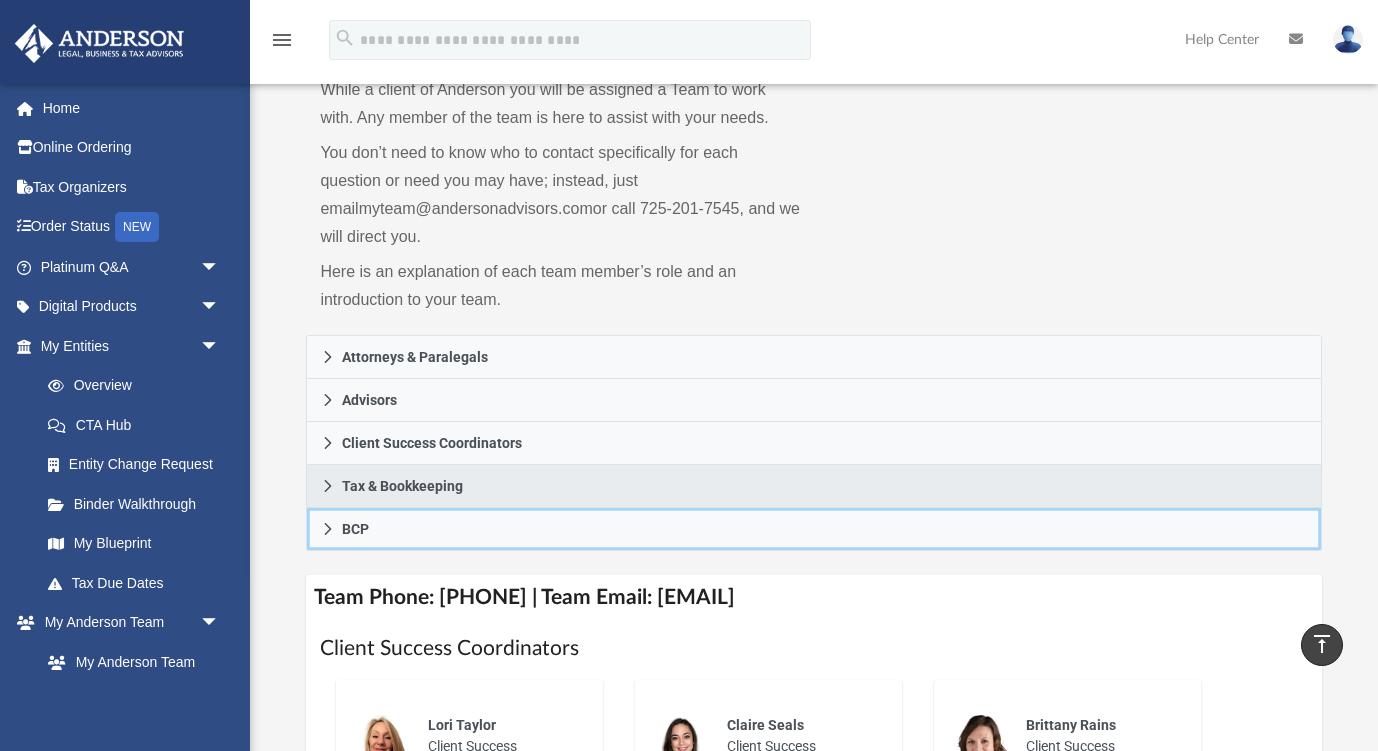 scroll, scrollTop: 114, scrollLeft: 0, axis: vertical 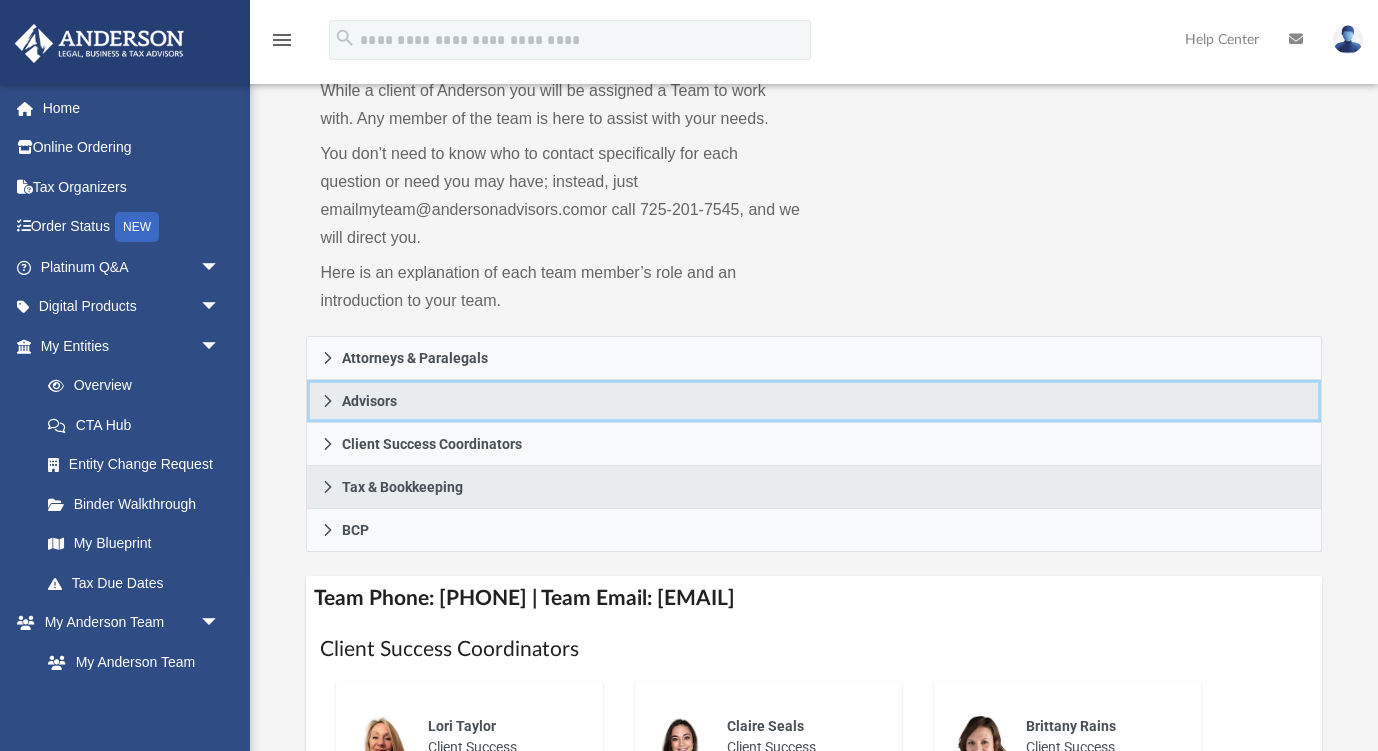 click 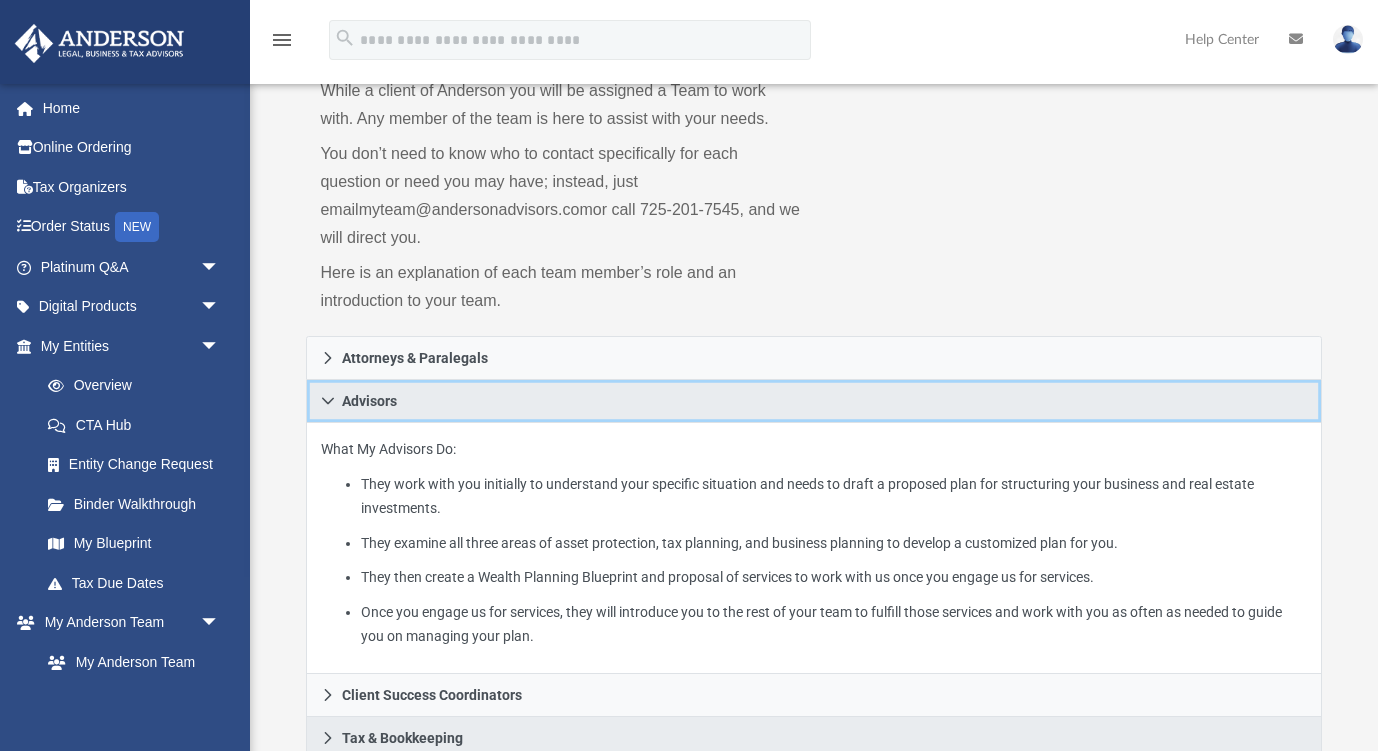click 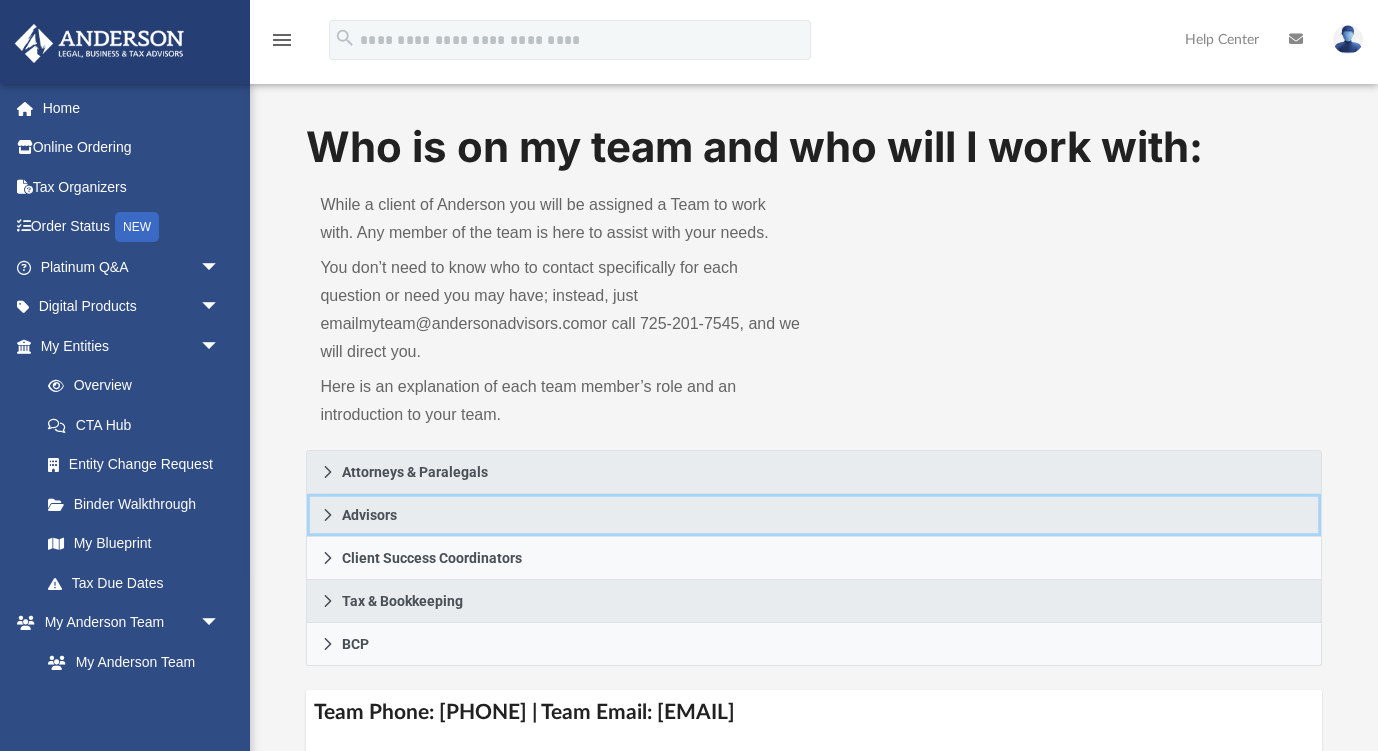 scroll, scrollTop: 0, scrollLeft: 0, axis: both 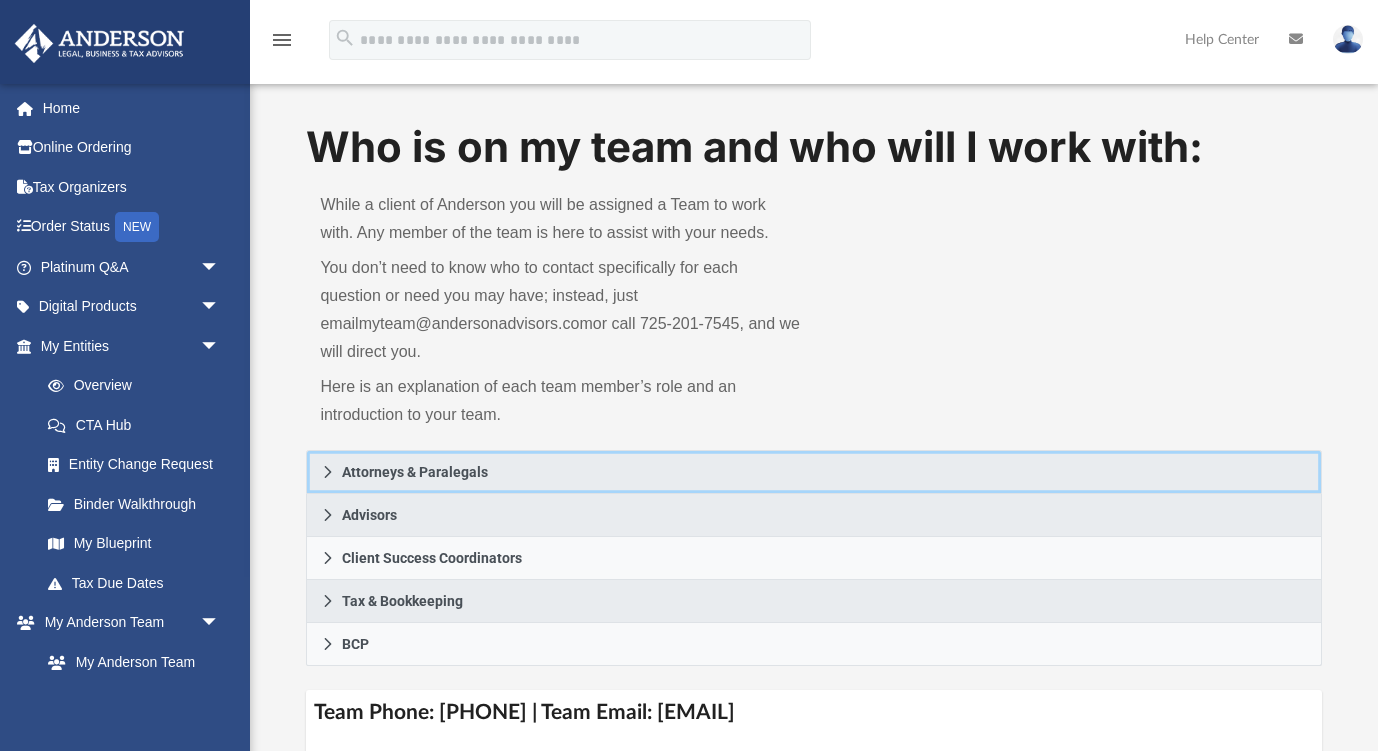 click 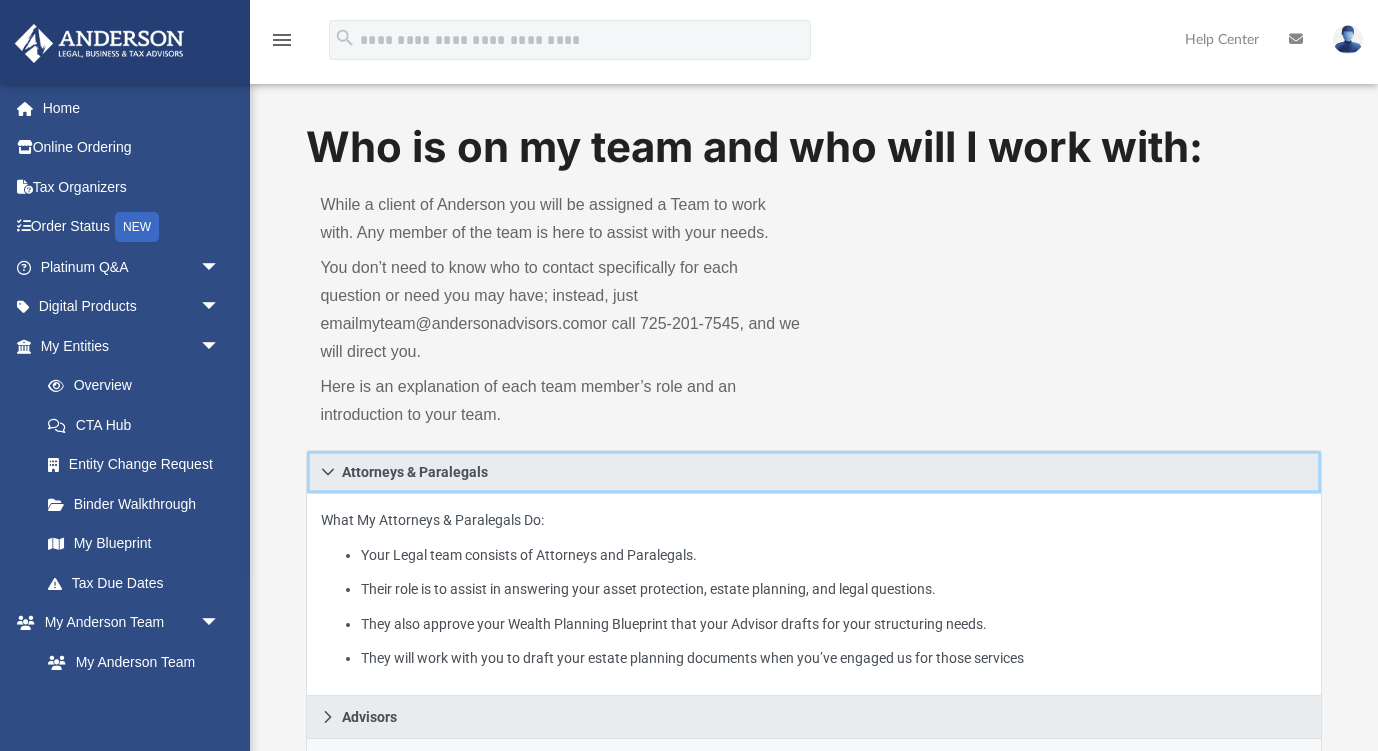click 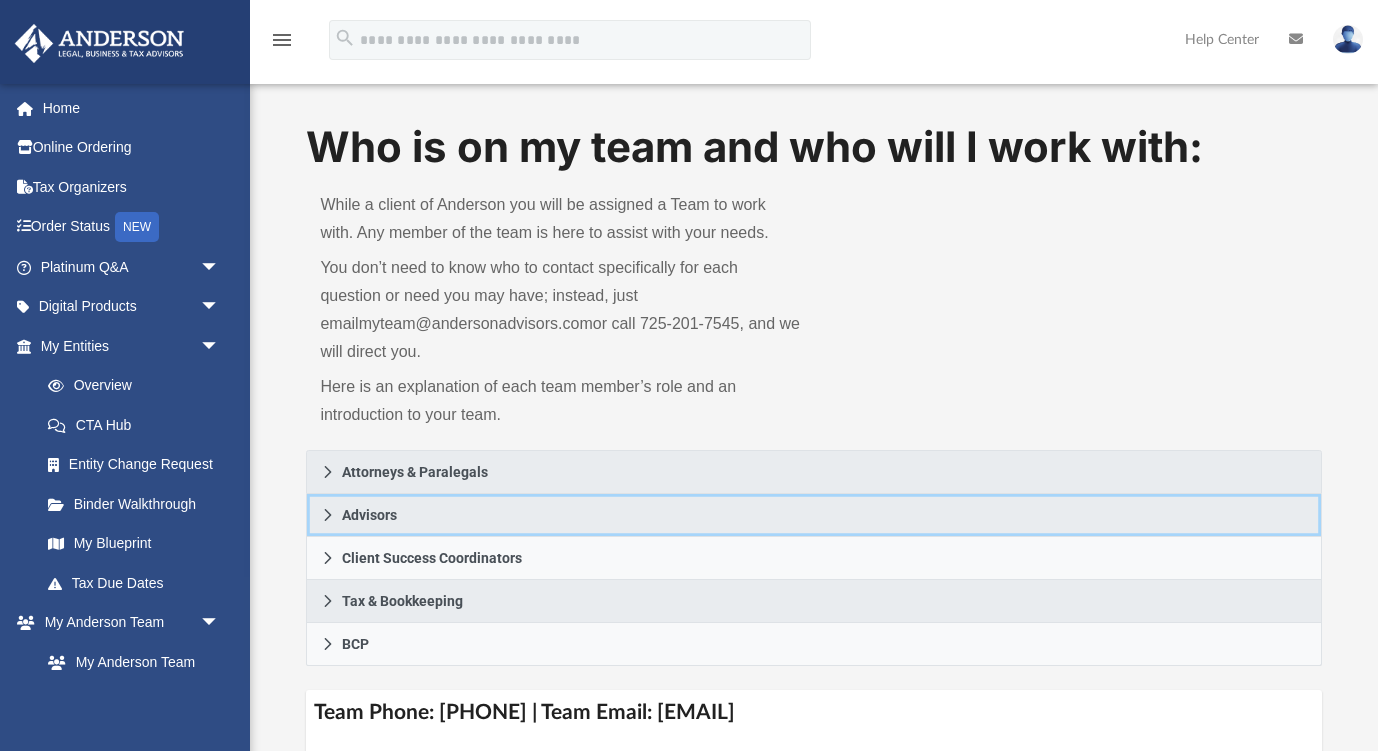 click 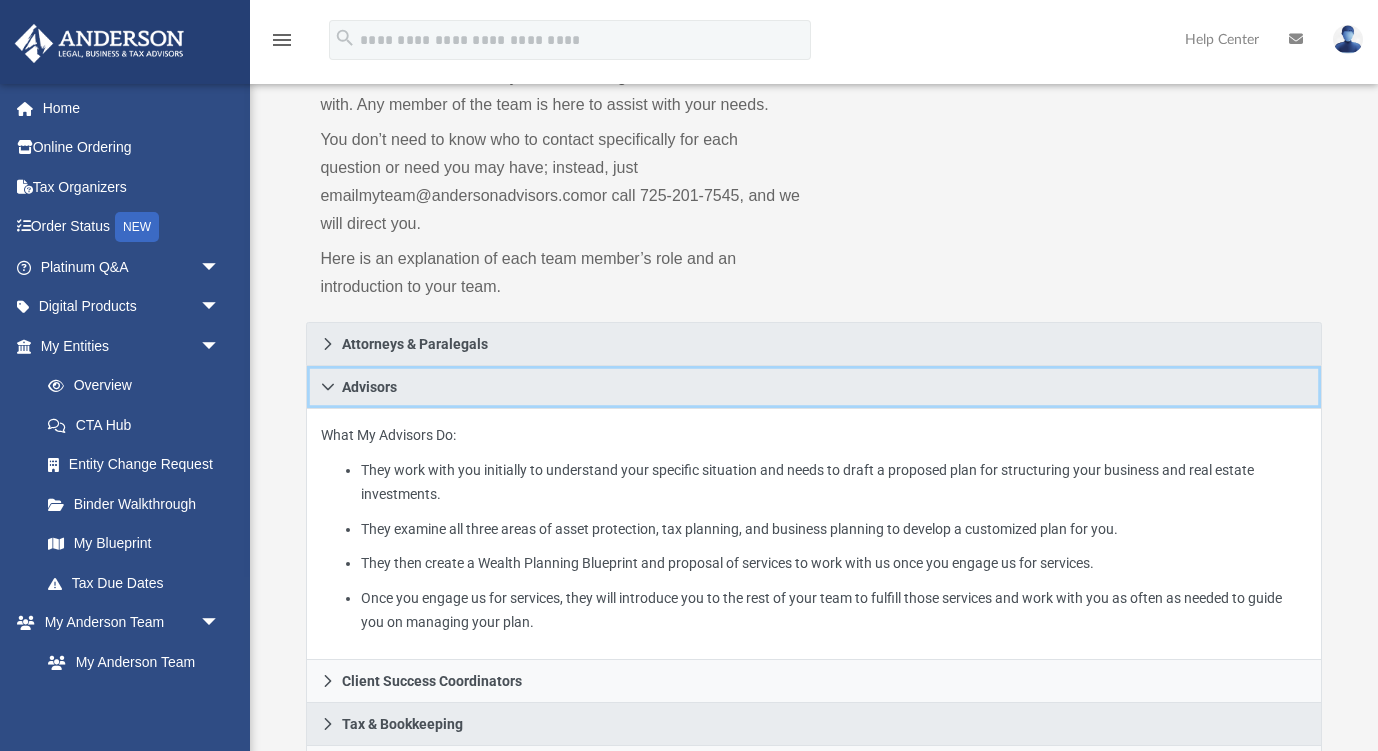 scroll, scrollTop: 130, scrollLeft: 0, axis: vertical 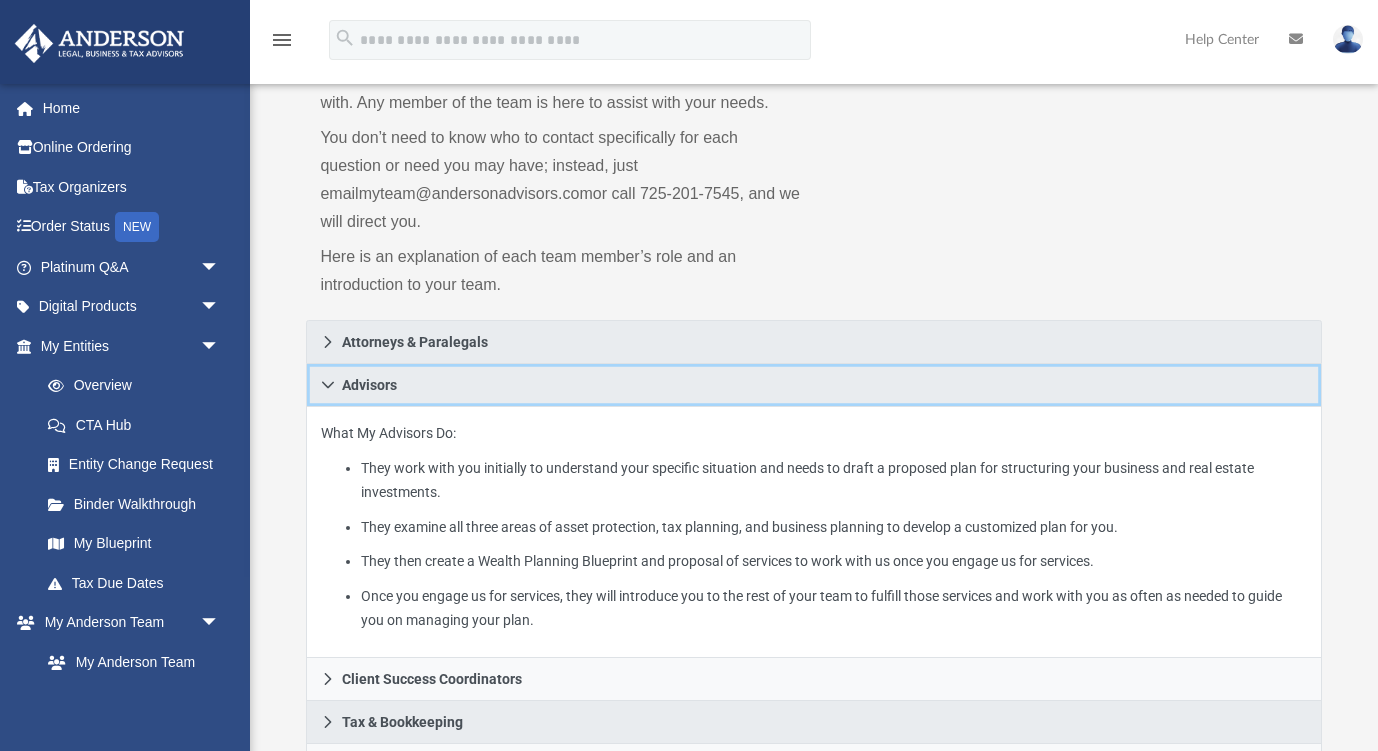 click 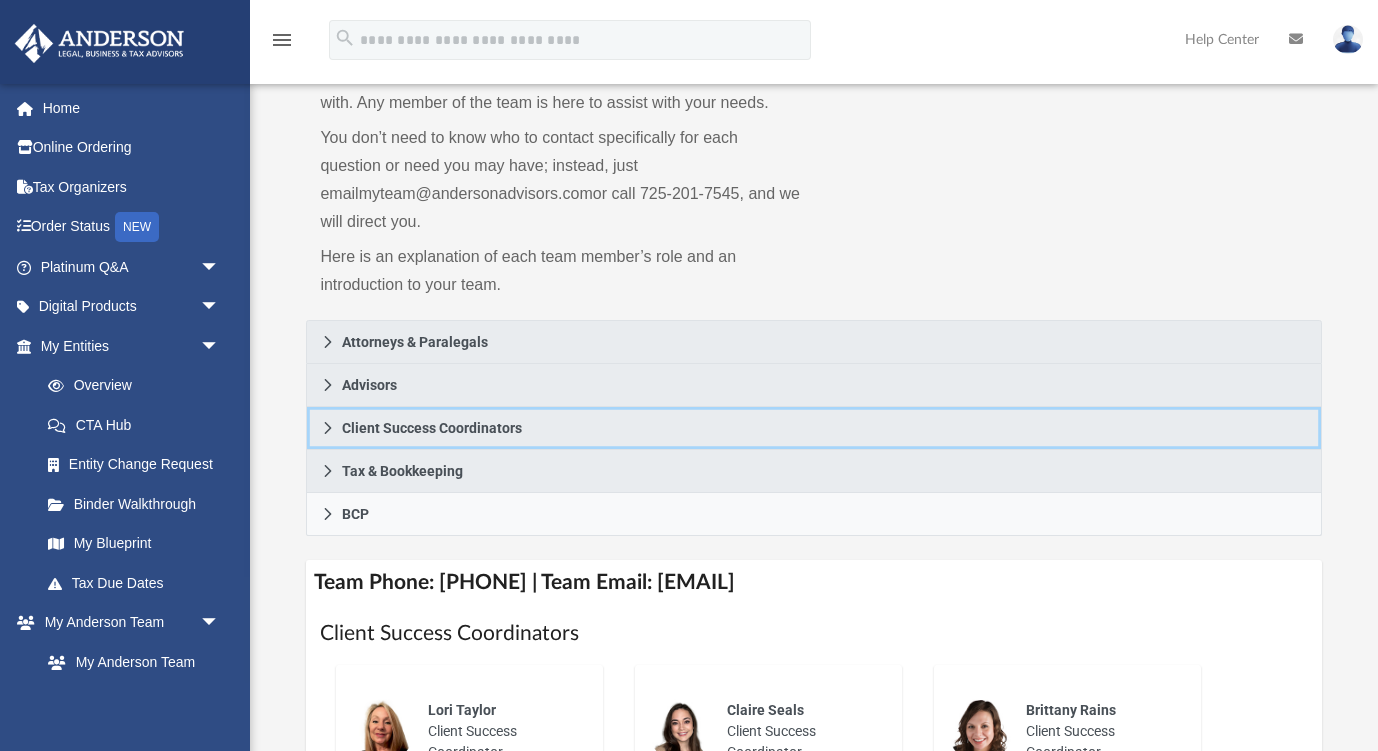 click 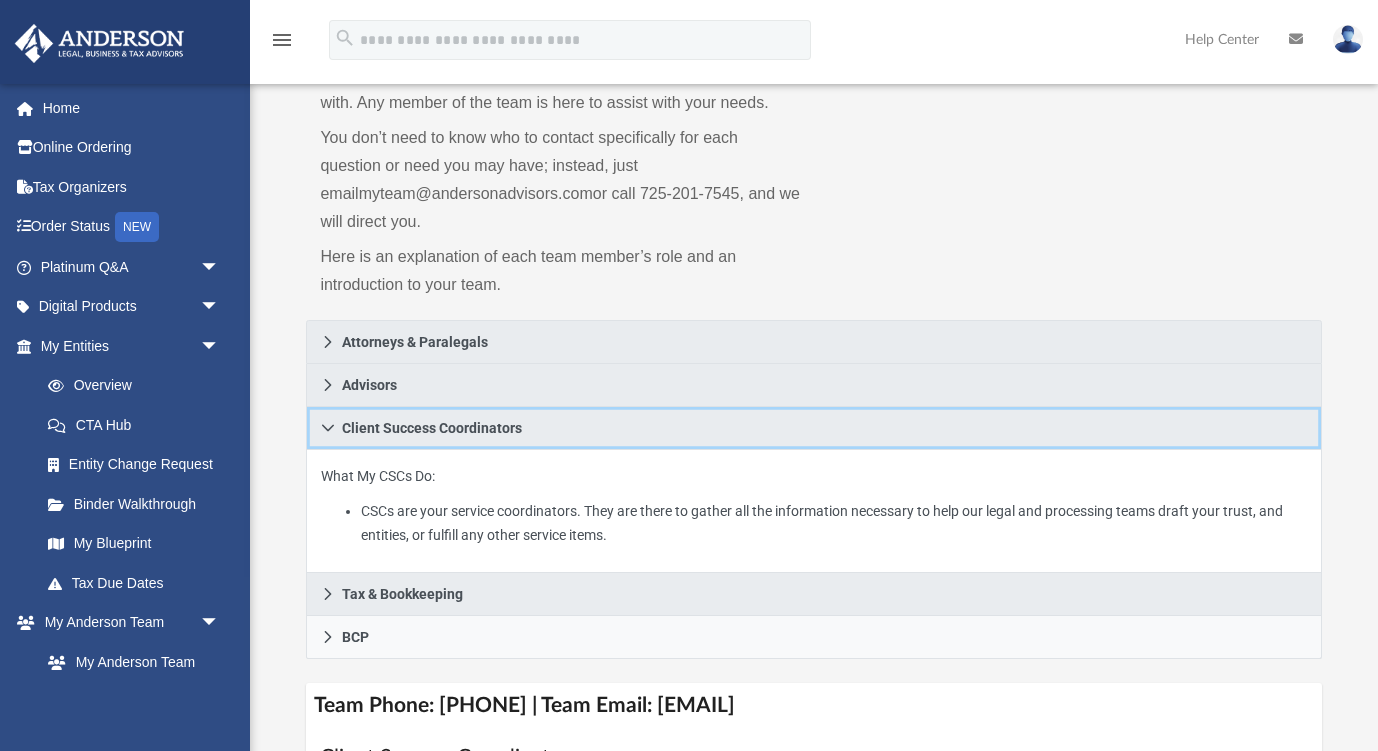 click 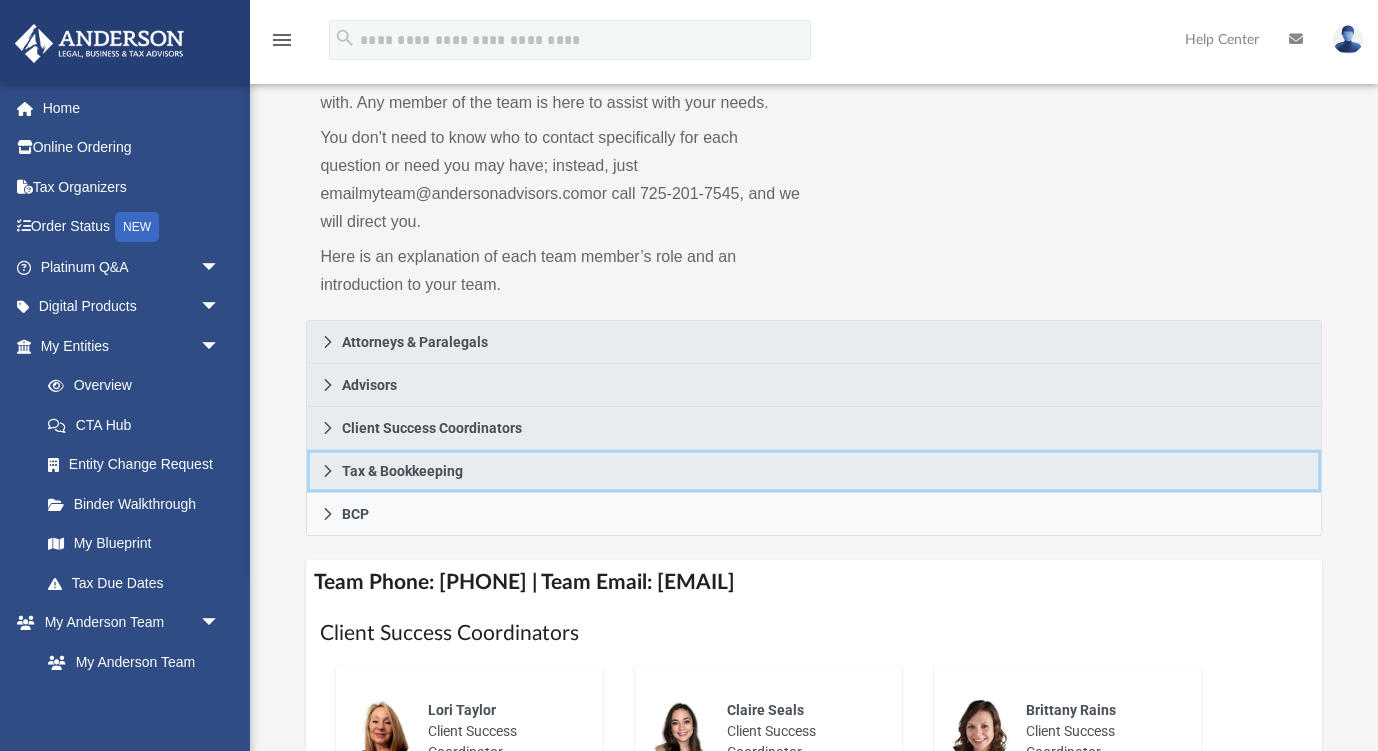 click 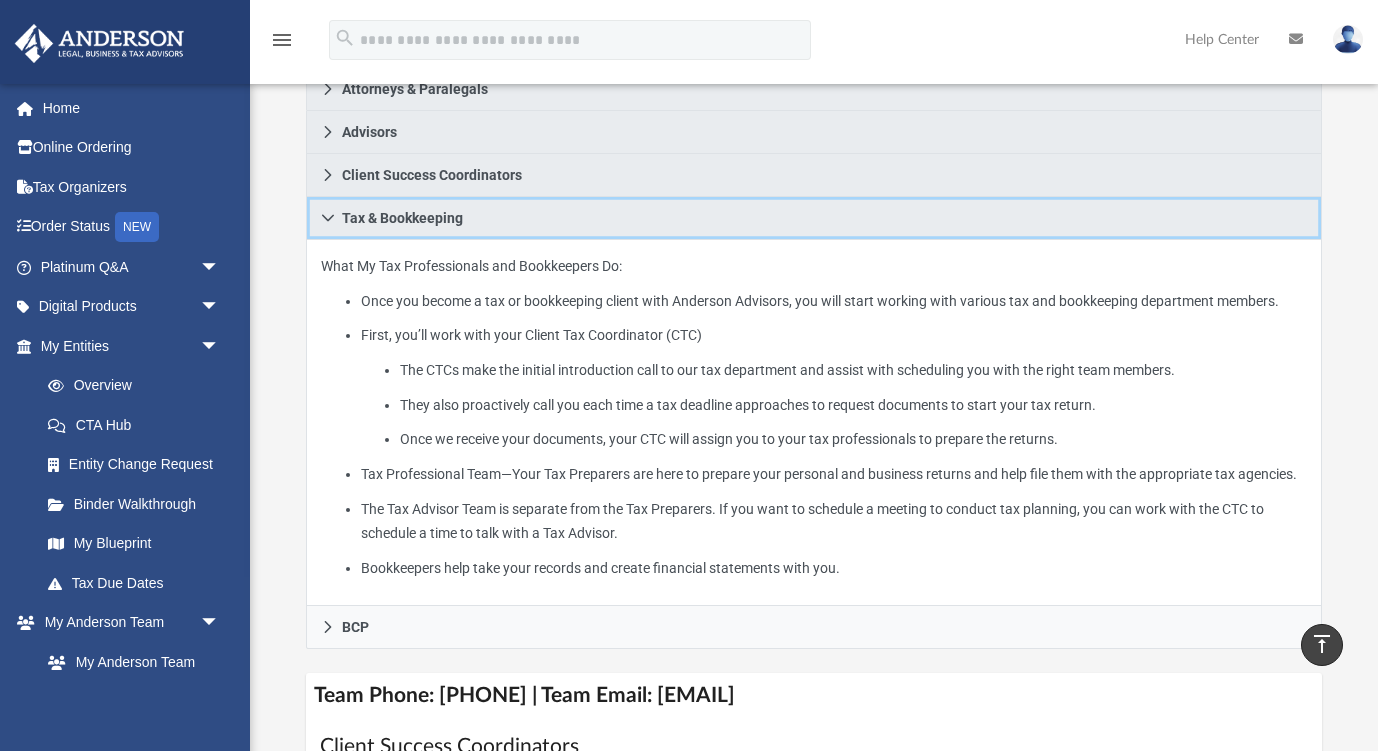 scroll, scrollTop: 392, scrollLeft: 0, axis: vertical 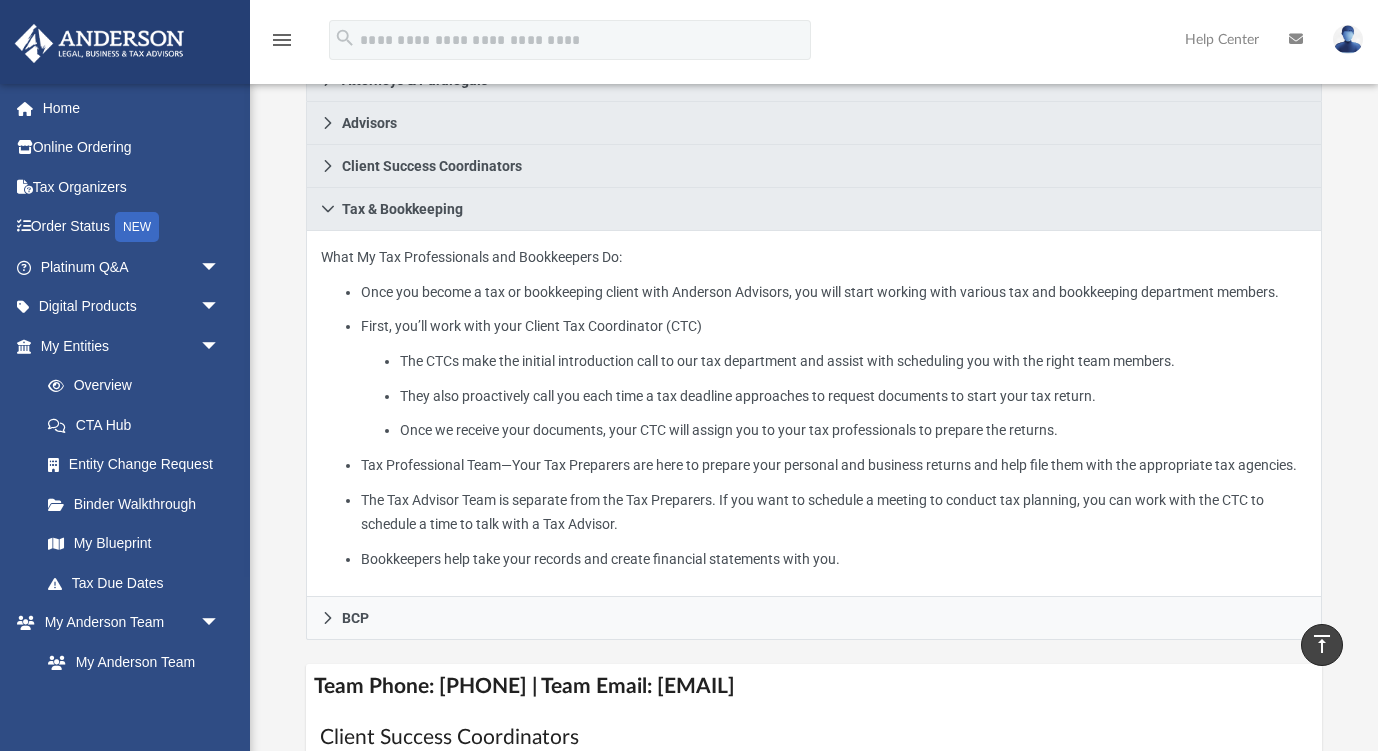 click on "What My Tax Professionals and Bookkeepers Do:  Once you become a tax or bookkeeping client with Anderson Advisors, you will start working with various tax and bookkeeping department members. First, you’ll work with your Client Tax Coordinator (CTC)  The CTCs make the initial introduction call to our tax department and assist with scheduling you with the right team members. They also proactively call you each time a tax deadline approaches to request documents to start your tax return. Once we receive your documents, your CTC will assign you to your tax professionals to prepare the returns. Tax Professional Team—Your Tax Preparers are here to prepare your personal and business returns and help file them with the appropriate tax agencies.  The Tax Advisor Team is separate from the Tax Preparers. If you want to schedule a meeting to conduct tax planning, you can work with the CTC to schedule a time to talk with a Tax Advisor.  Bookkeepers help take your records and create financial statements with you." at bounding box center (813, 414) 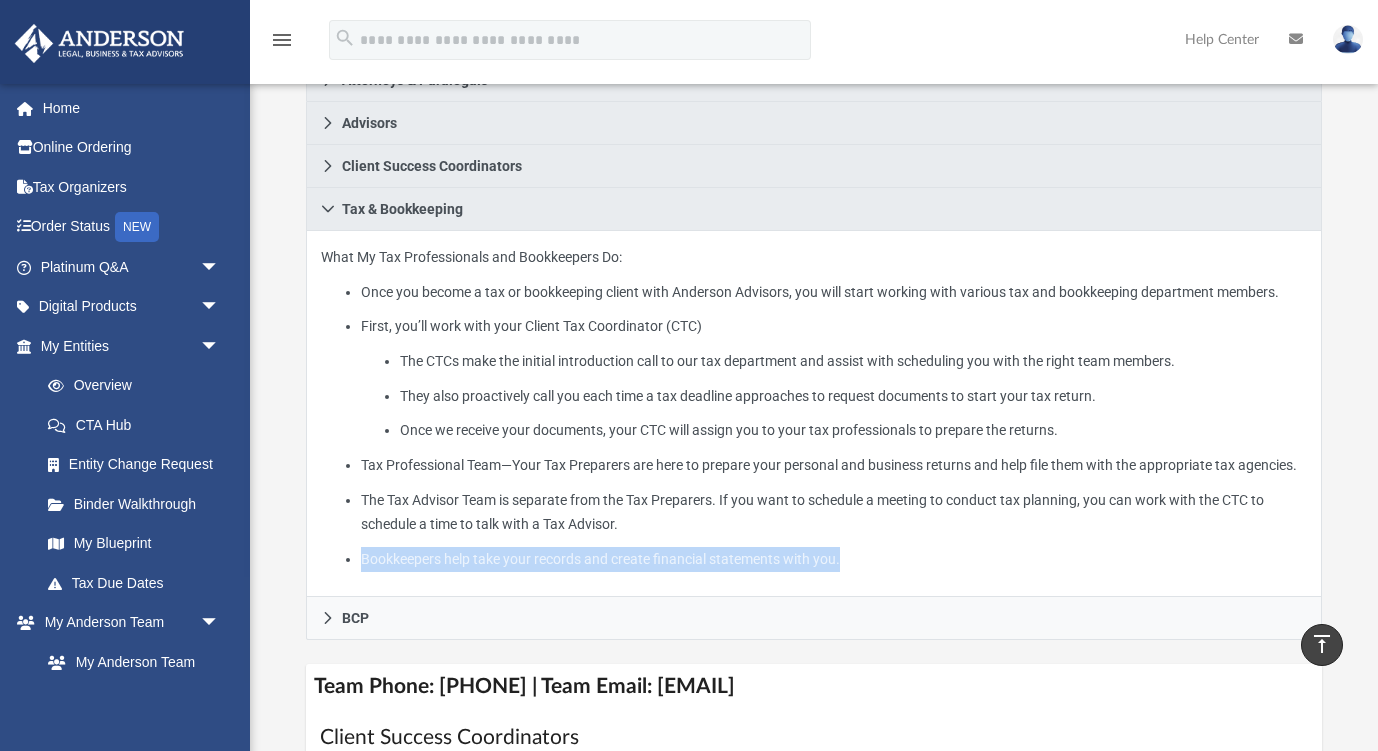 drag, startPoint x: 891, startPoint y: 600, endPoint x: 337, endPoint y: 603, distance: 554.0081 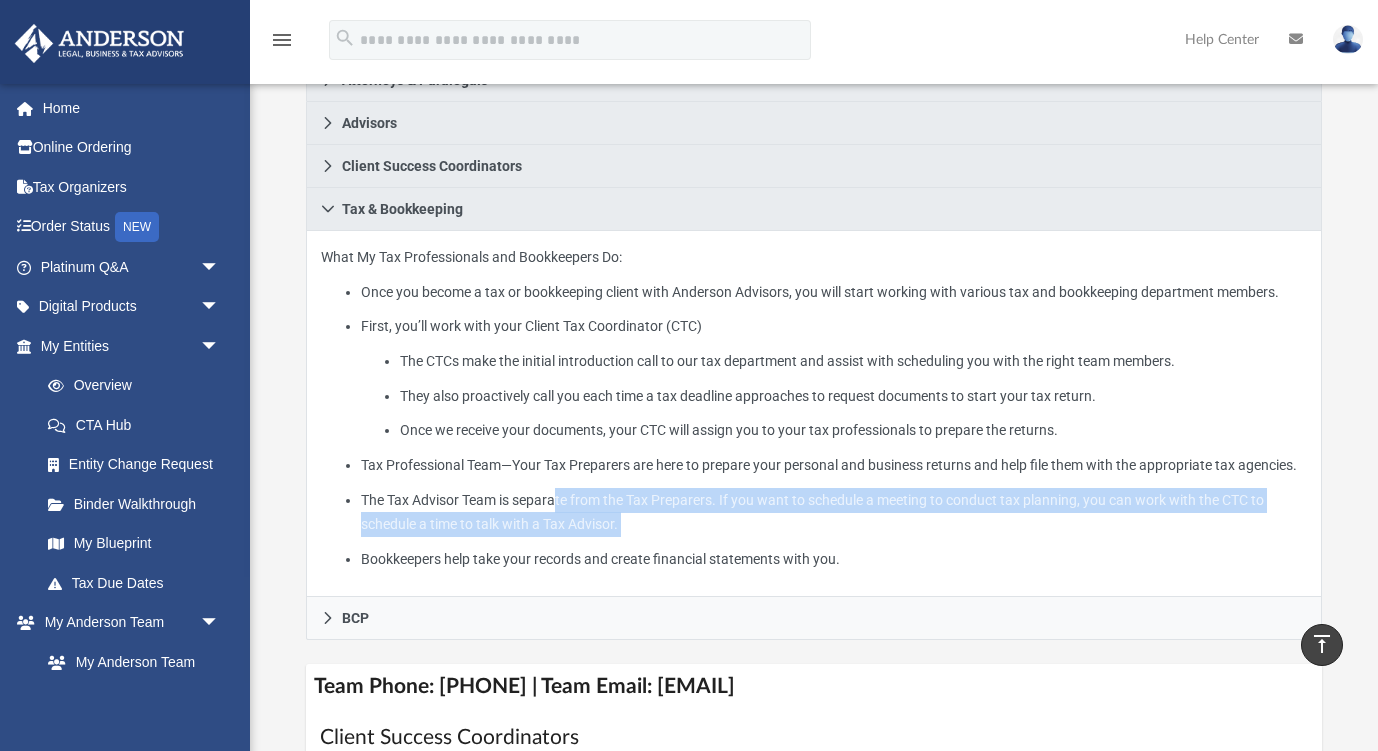 drag, startPoint x: 868, startPoint y: 587, endPoint x: 548, endPoint y: 540, distance: 323.43314 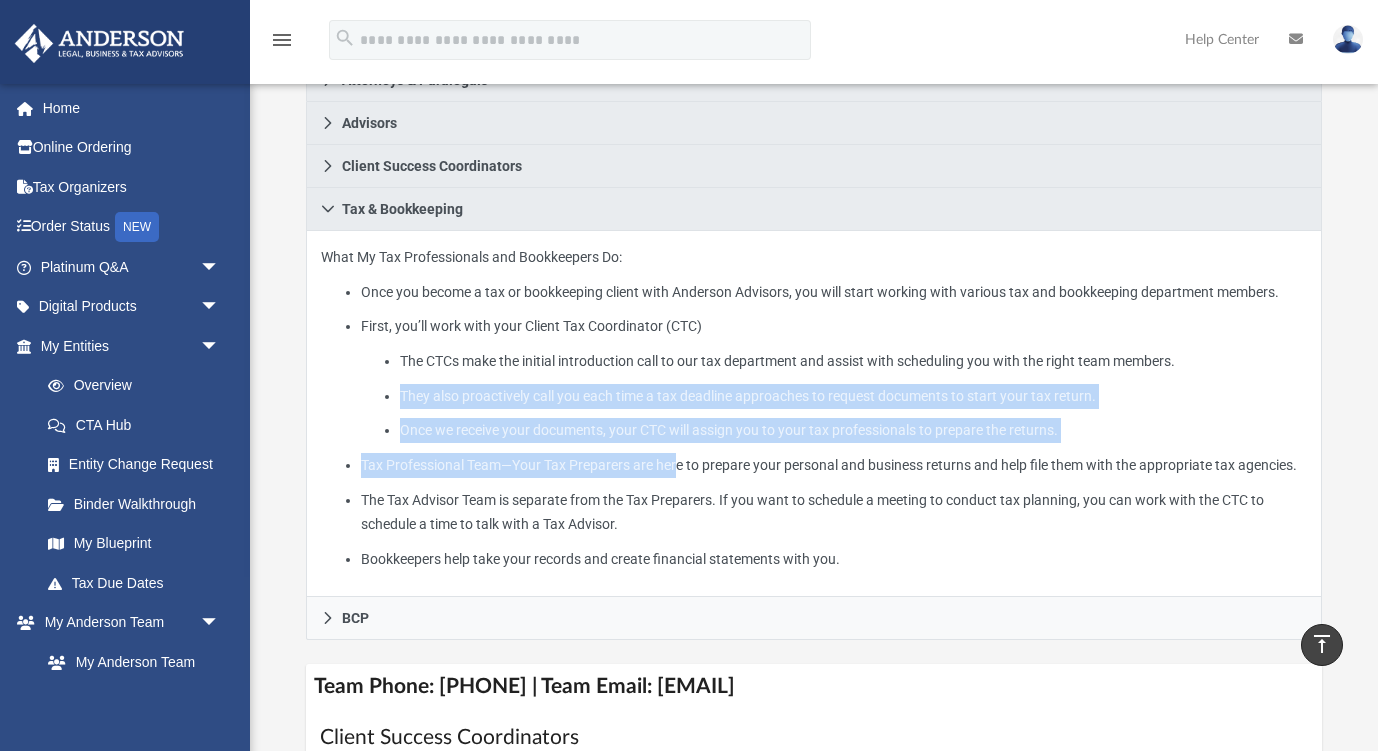 drag, startPoint x: 686, startPoint y: 481, endPoint x: 500, endPoint y: 377, distance: 213.10092 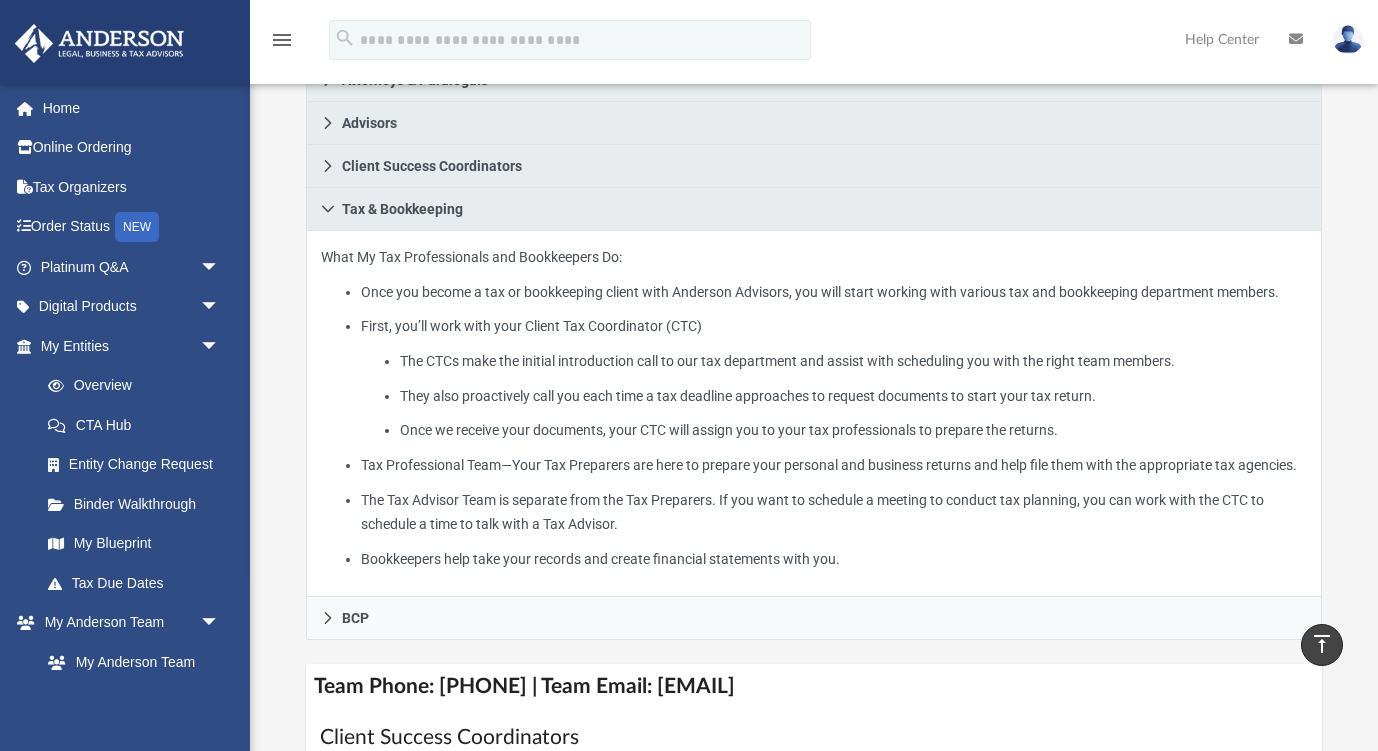 click on "Tax Professional Team—Your Tax Preparers are here to prepare your personal and business returns and help file them with the appropriate tax agencies." at bounding box center (834, 465) 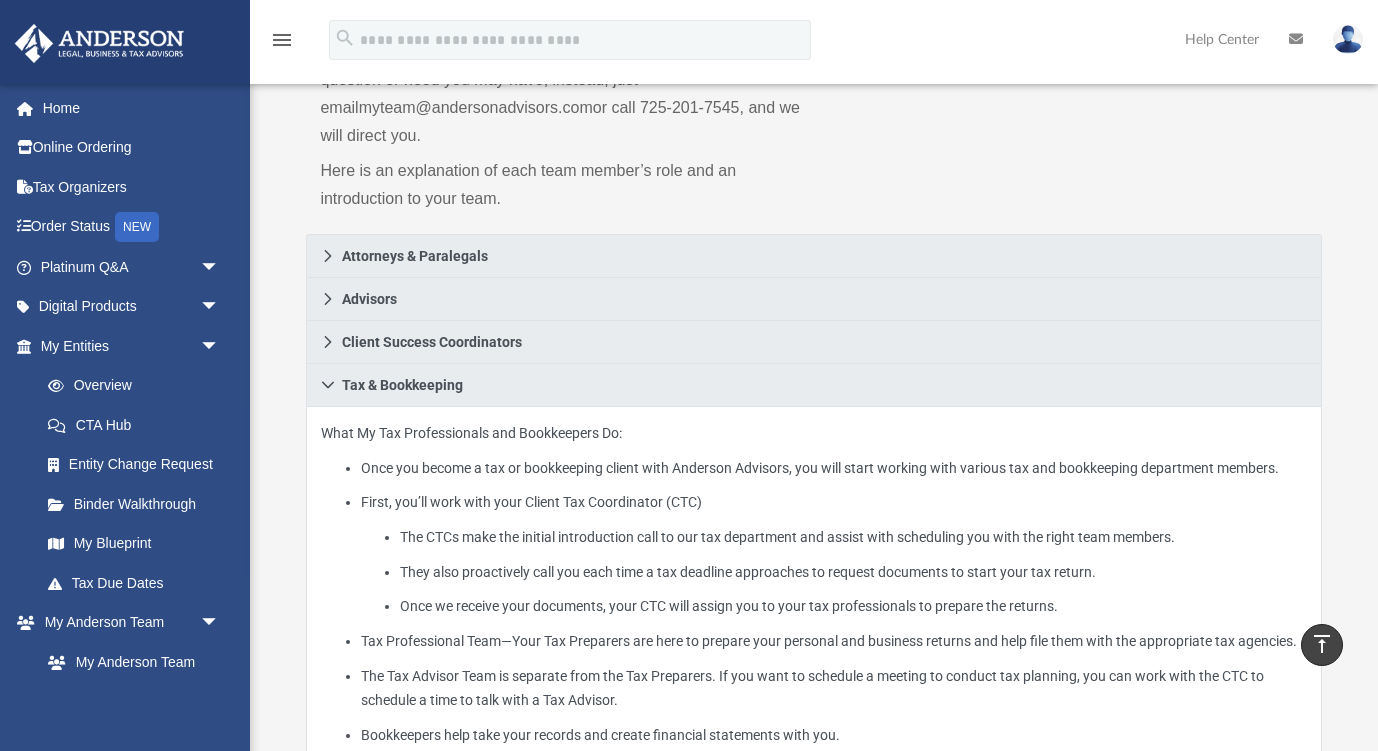 scroll, scrollTop: 219, scrollLeft: 0, axis: vertical 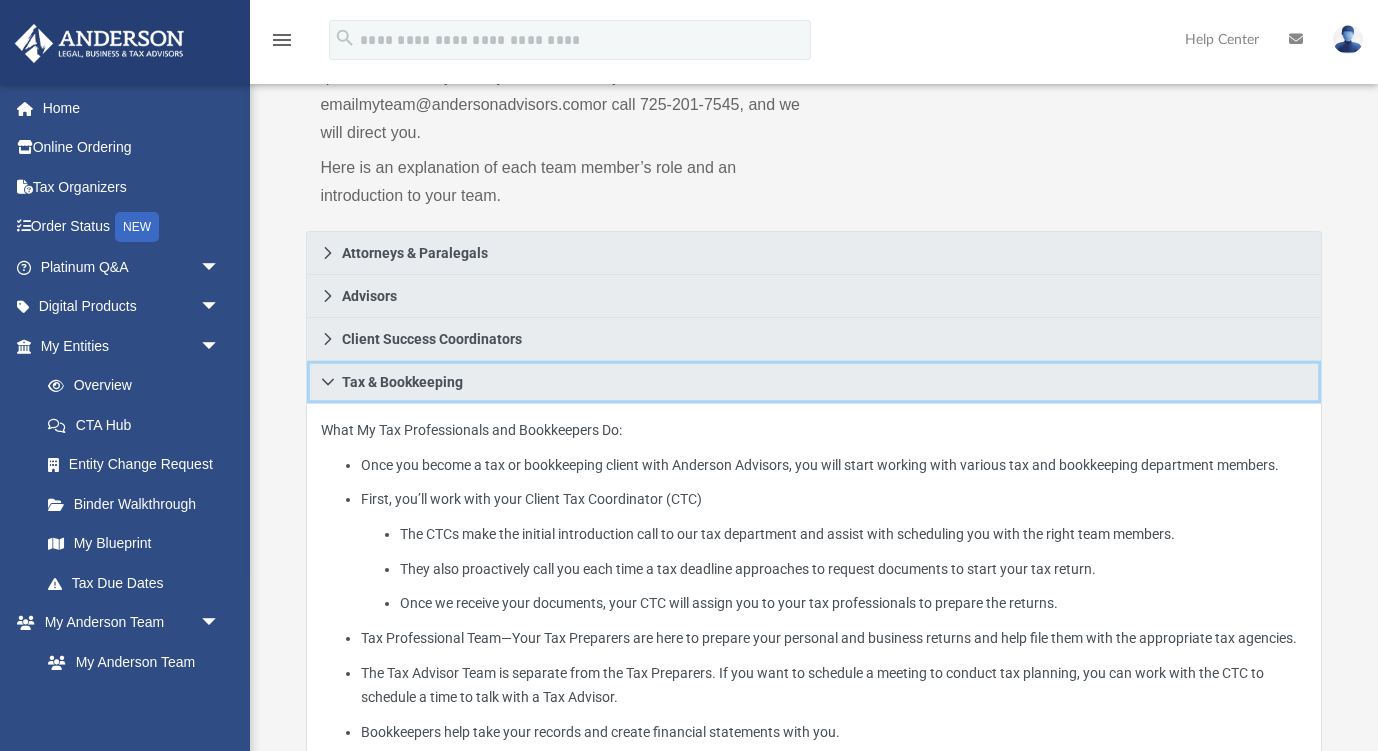 click 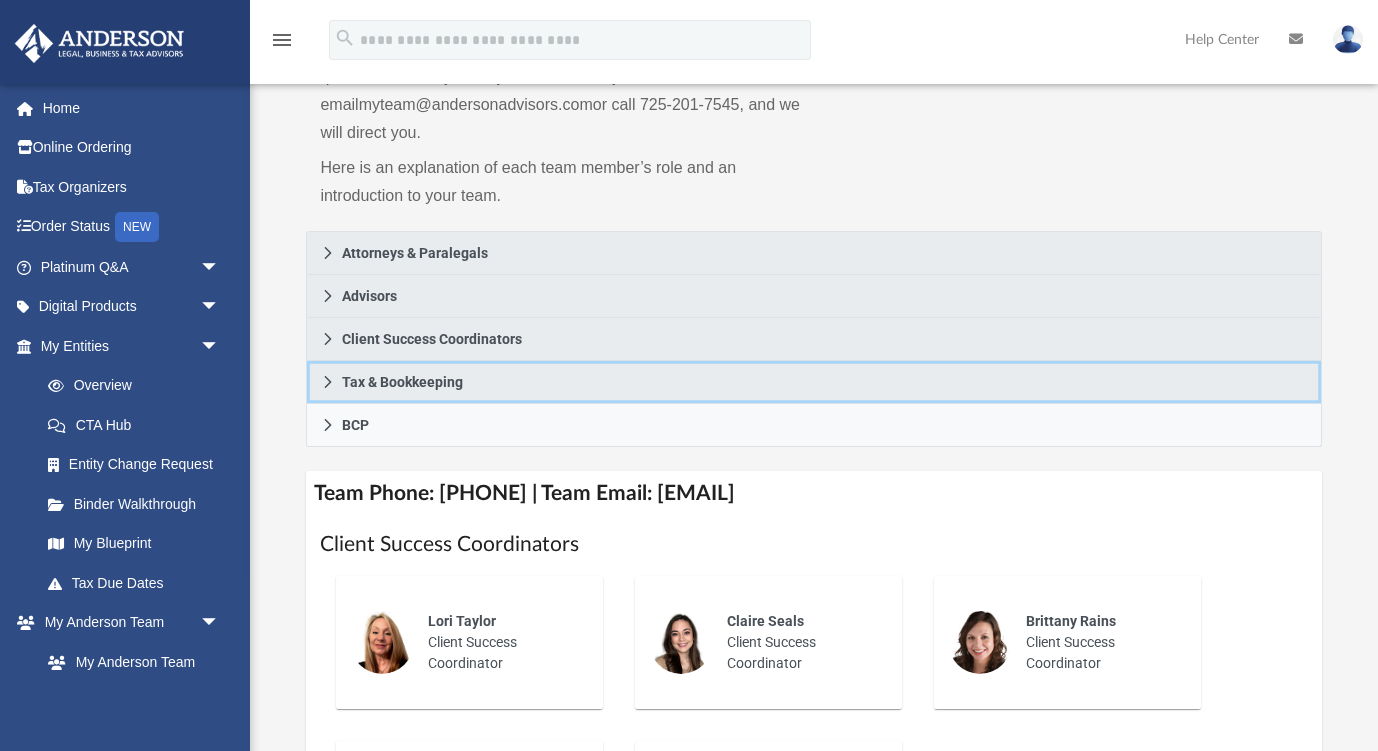 click 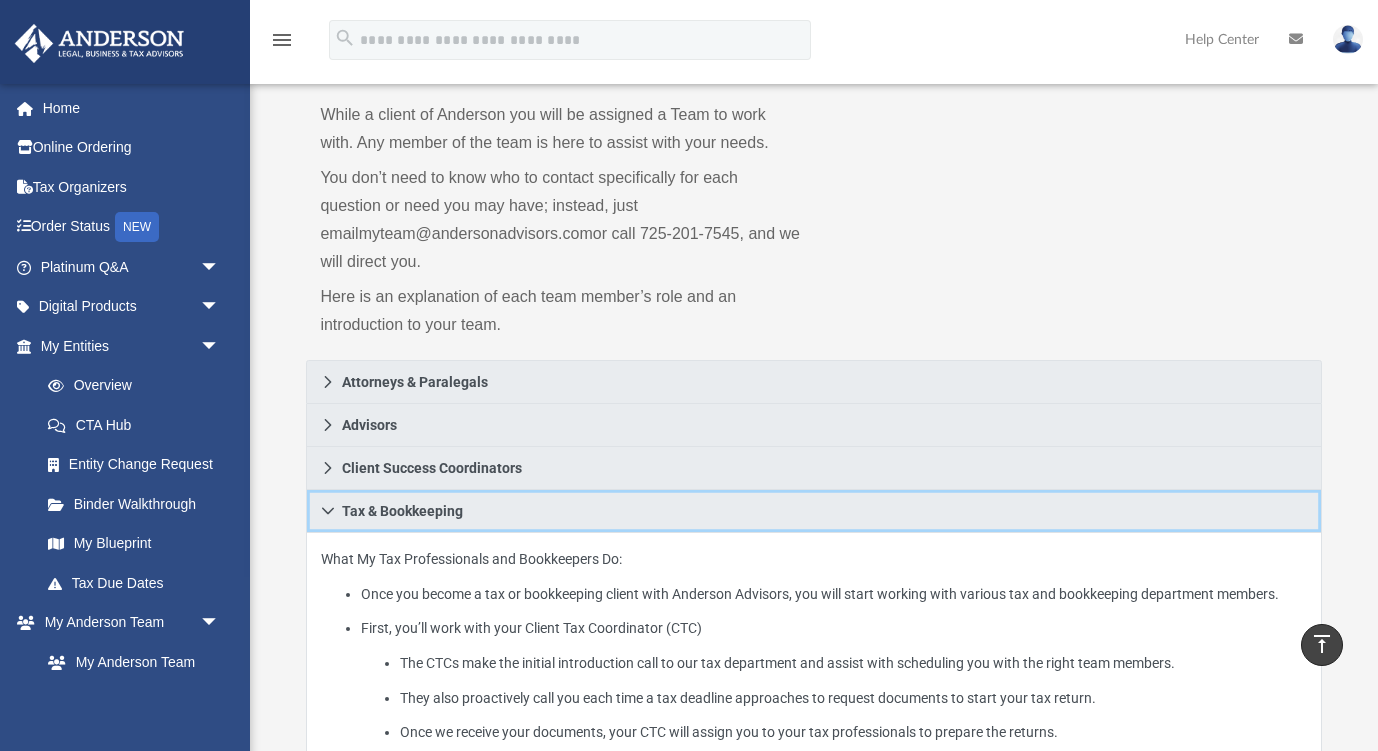 scroll, scrollTop: 126, scrollLeft: 0, axis: vertical 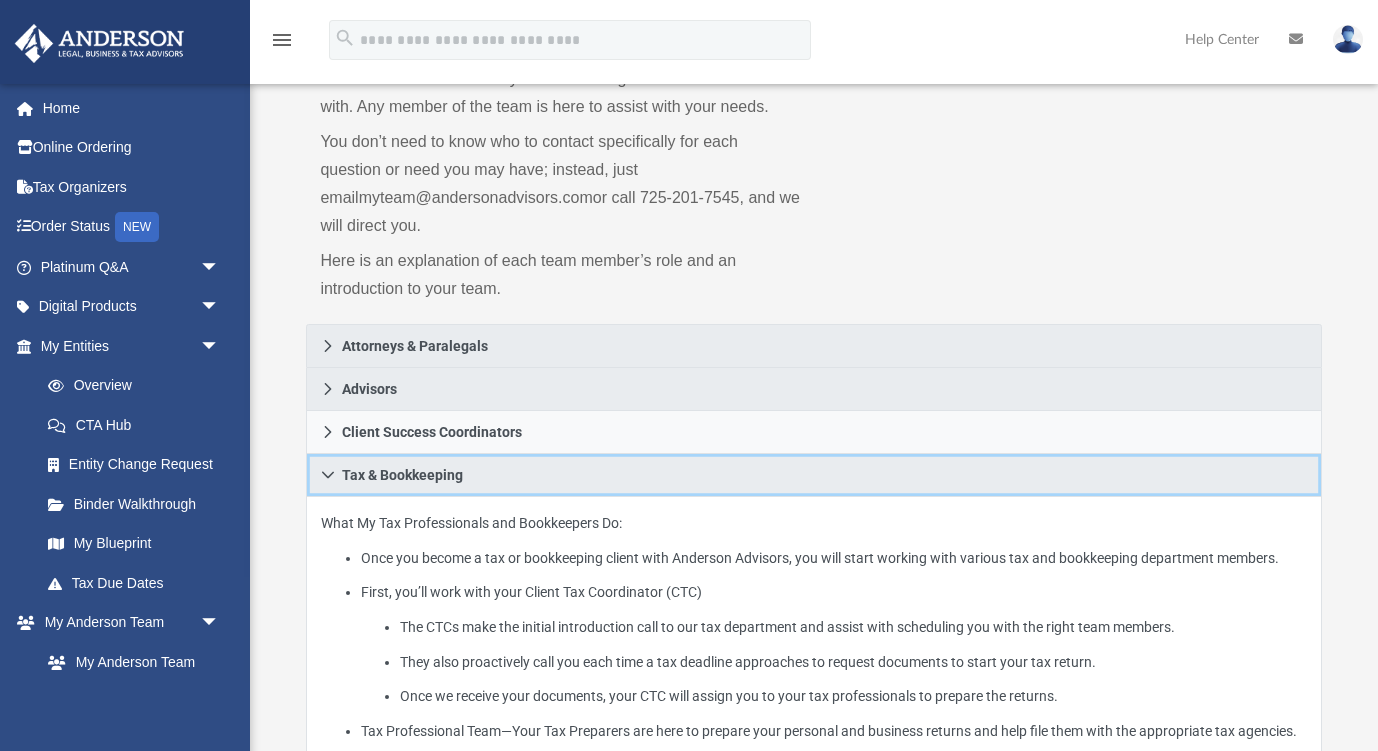 click 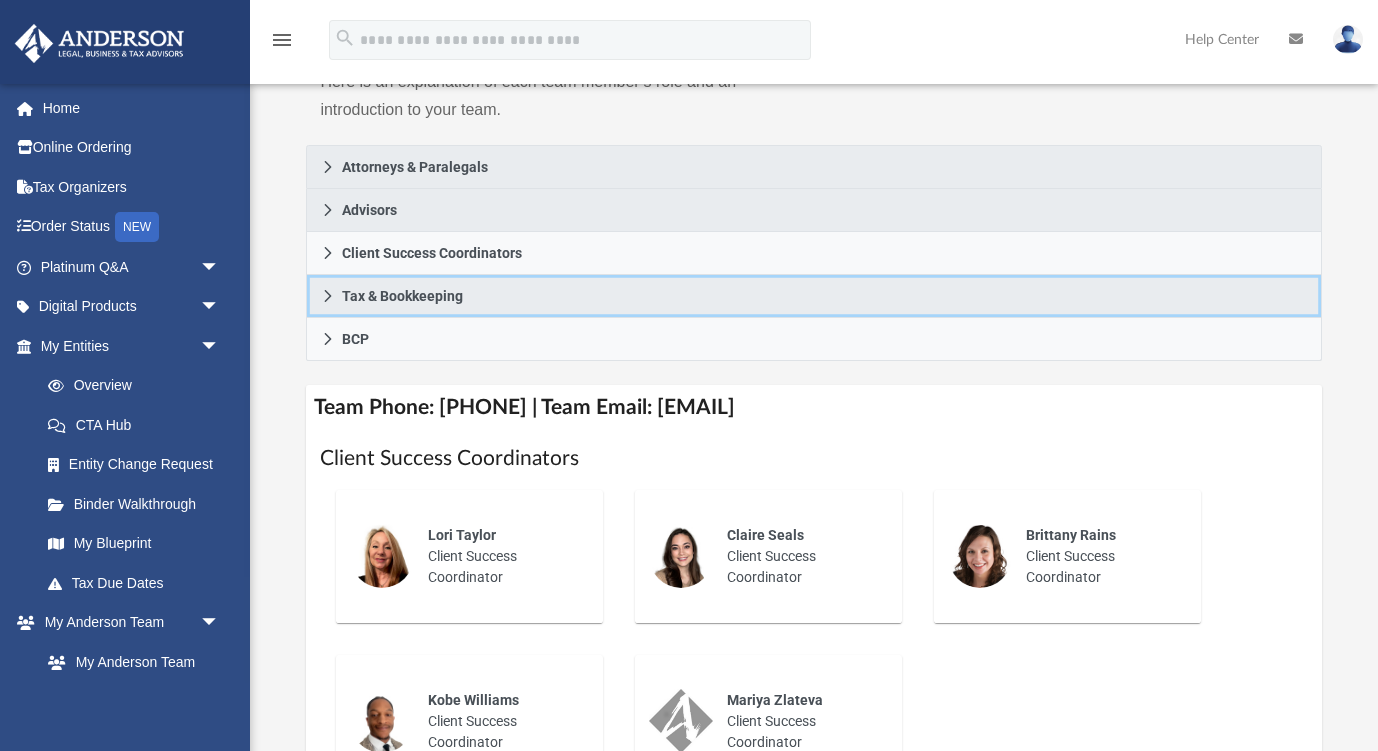 scroll, scrollTop: 310, scrollLeft: 0, axis: vertical 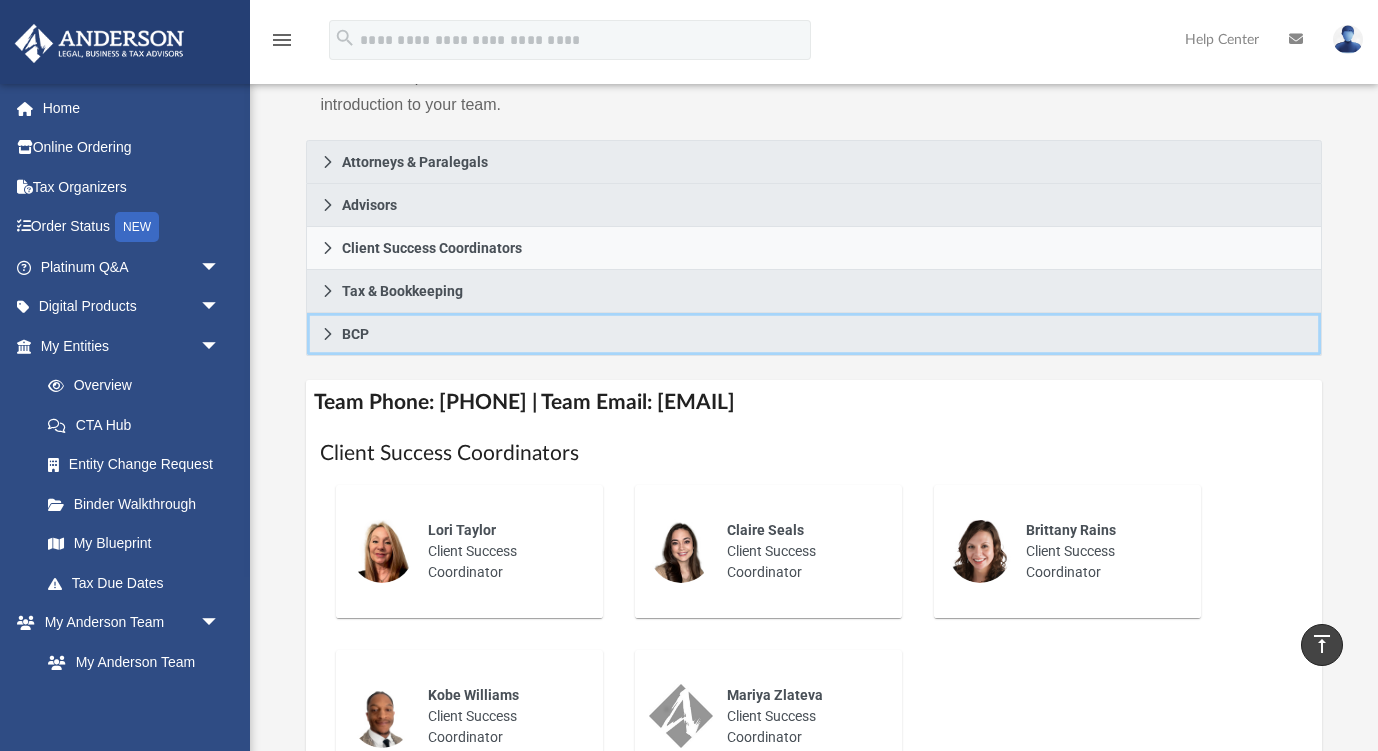 click 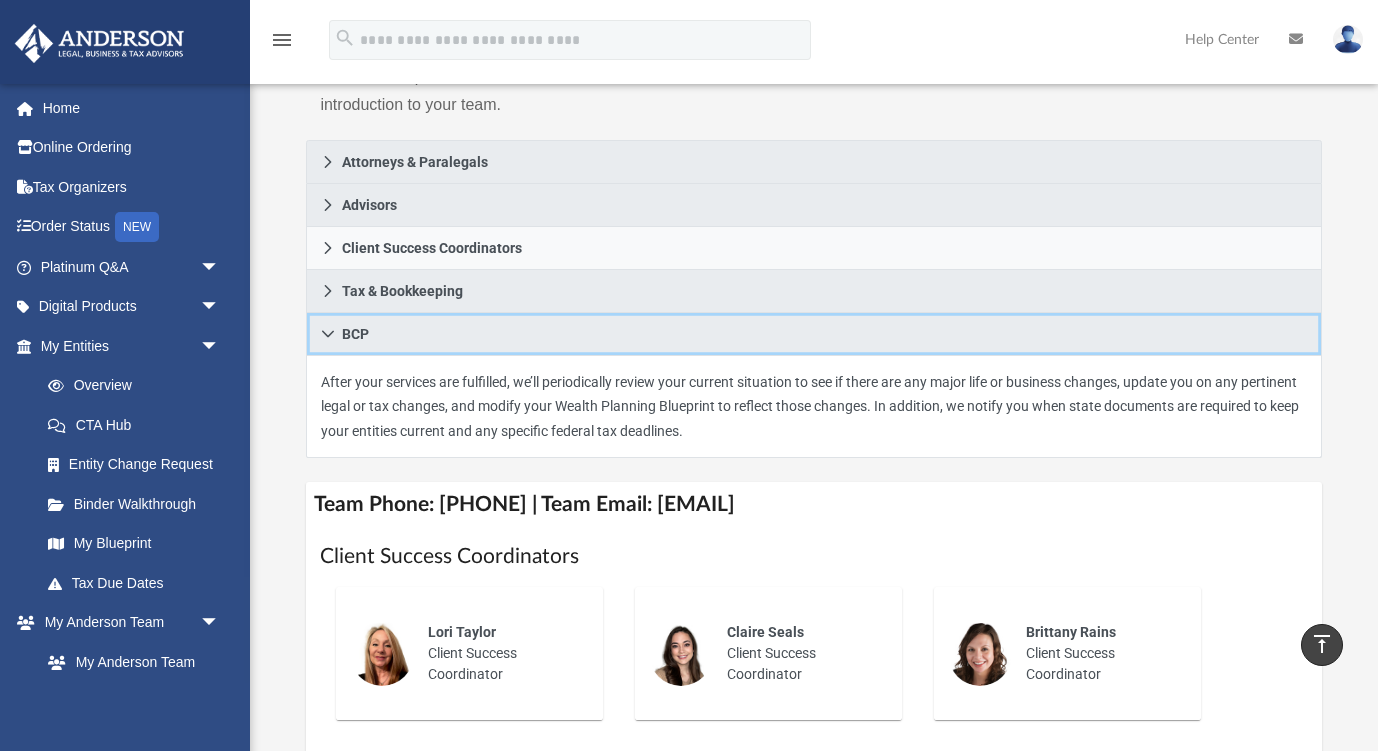 click 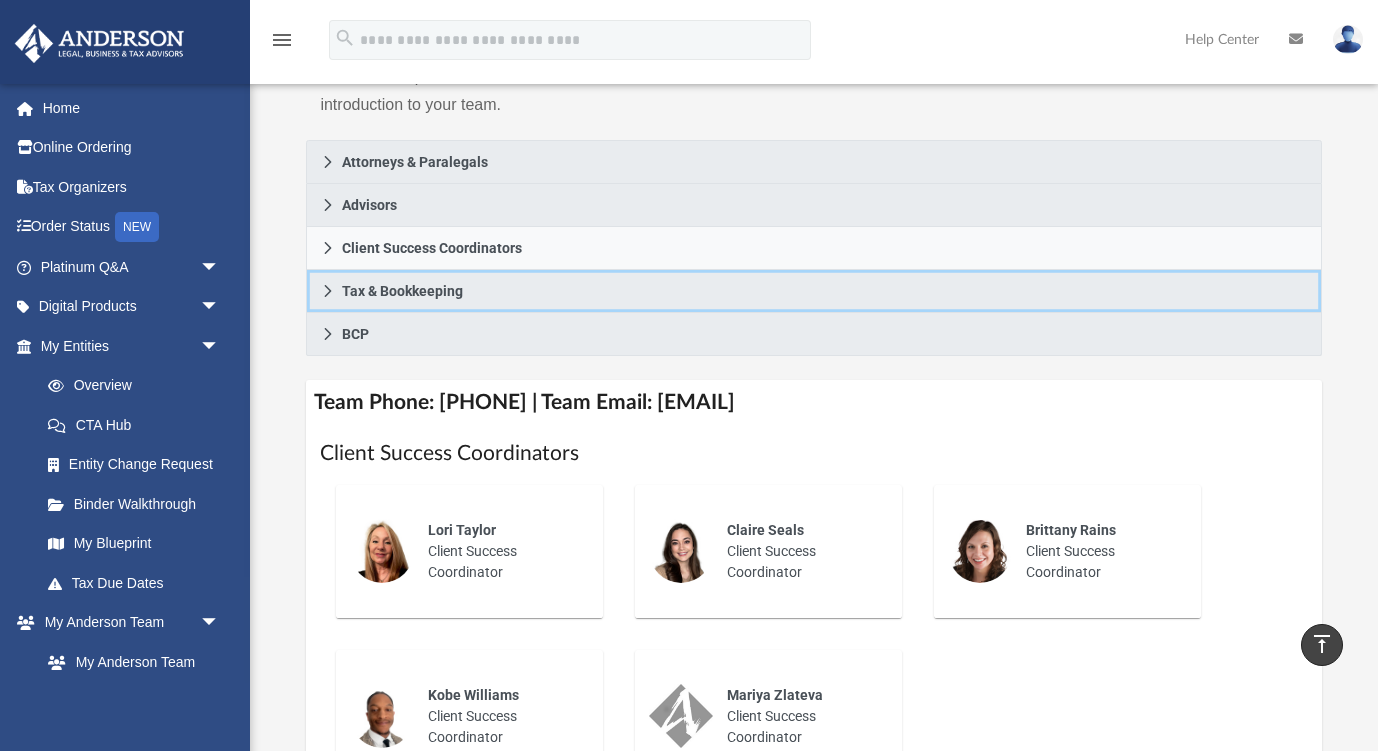 click 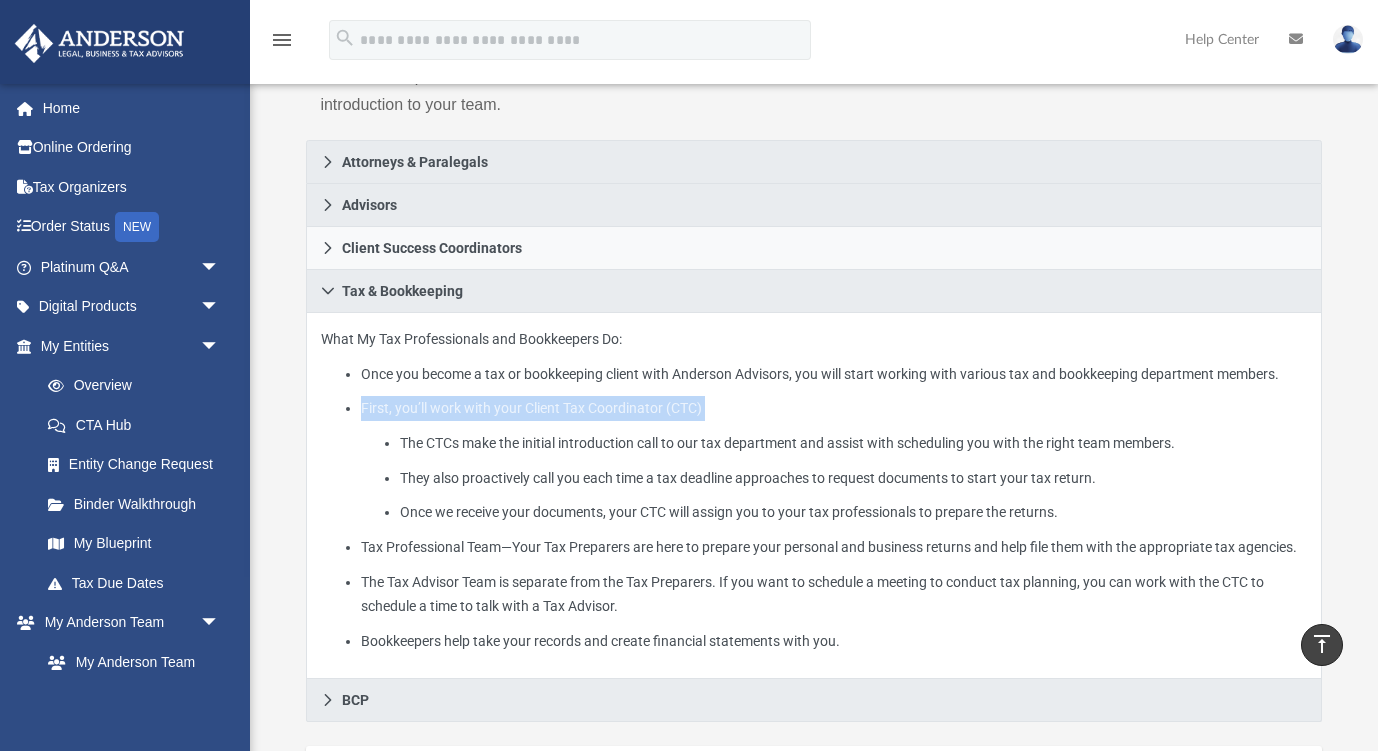 drag, startPoint x: 815, startPoint y: 443, endPoint x: 352, endPoint y: 423, distance: 463.43176 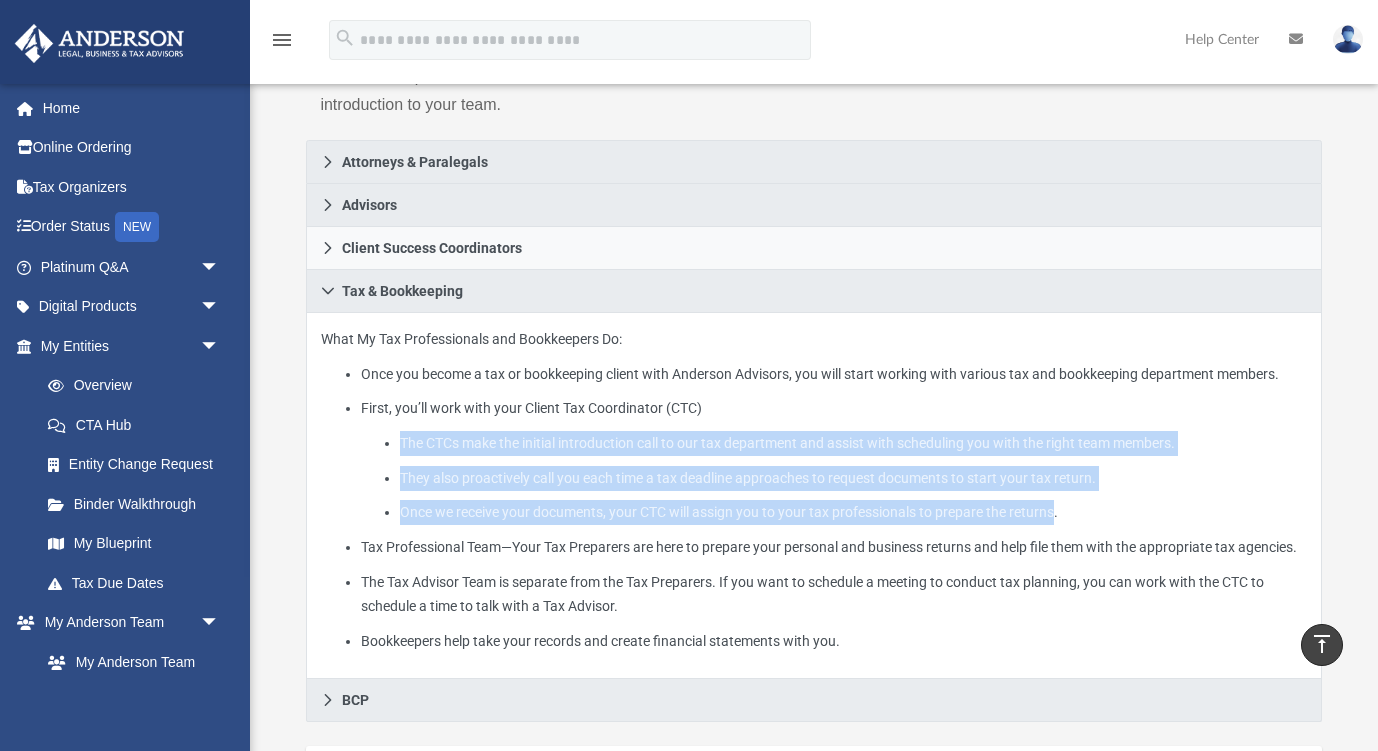 drag, startPoint x: 1084, startPoint y: 530, endPoint x: 399, endPoint y: 449, distance: 689.7724 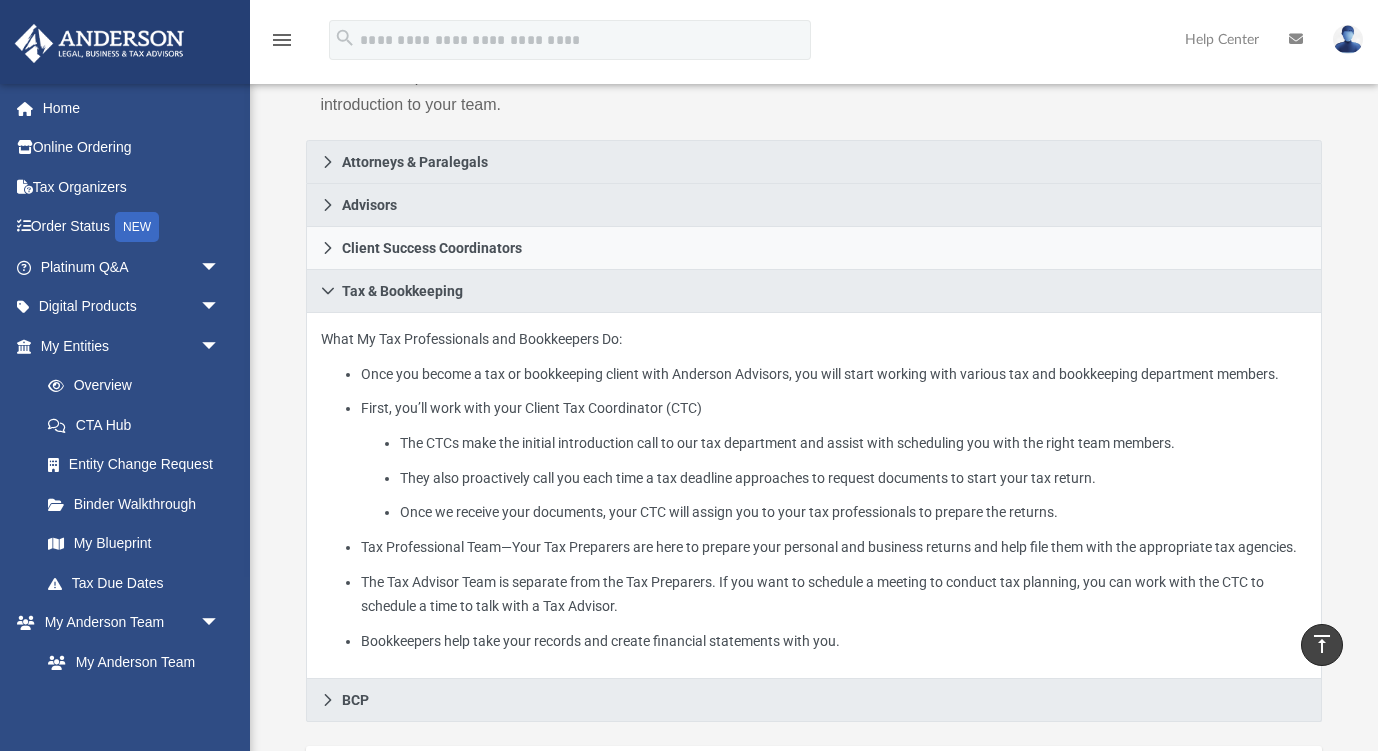 click on "They also proactively call you each time a tax deadline approaches to request documents to start your tax return." at bounding box center [853, 478] 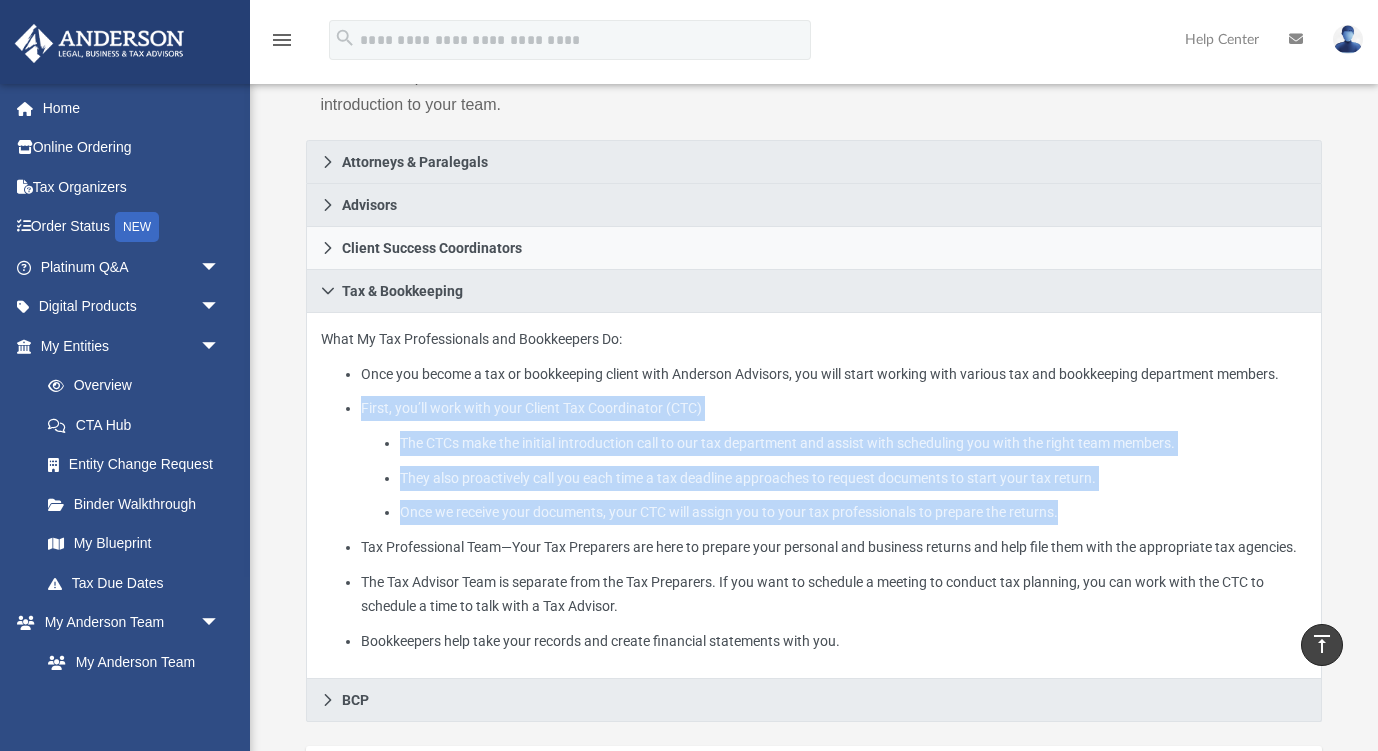 drag, startPoint x: 1142, startPoint y: 530, endPoint x: 349, endPoint y: 428, distance: 799.53296 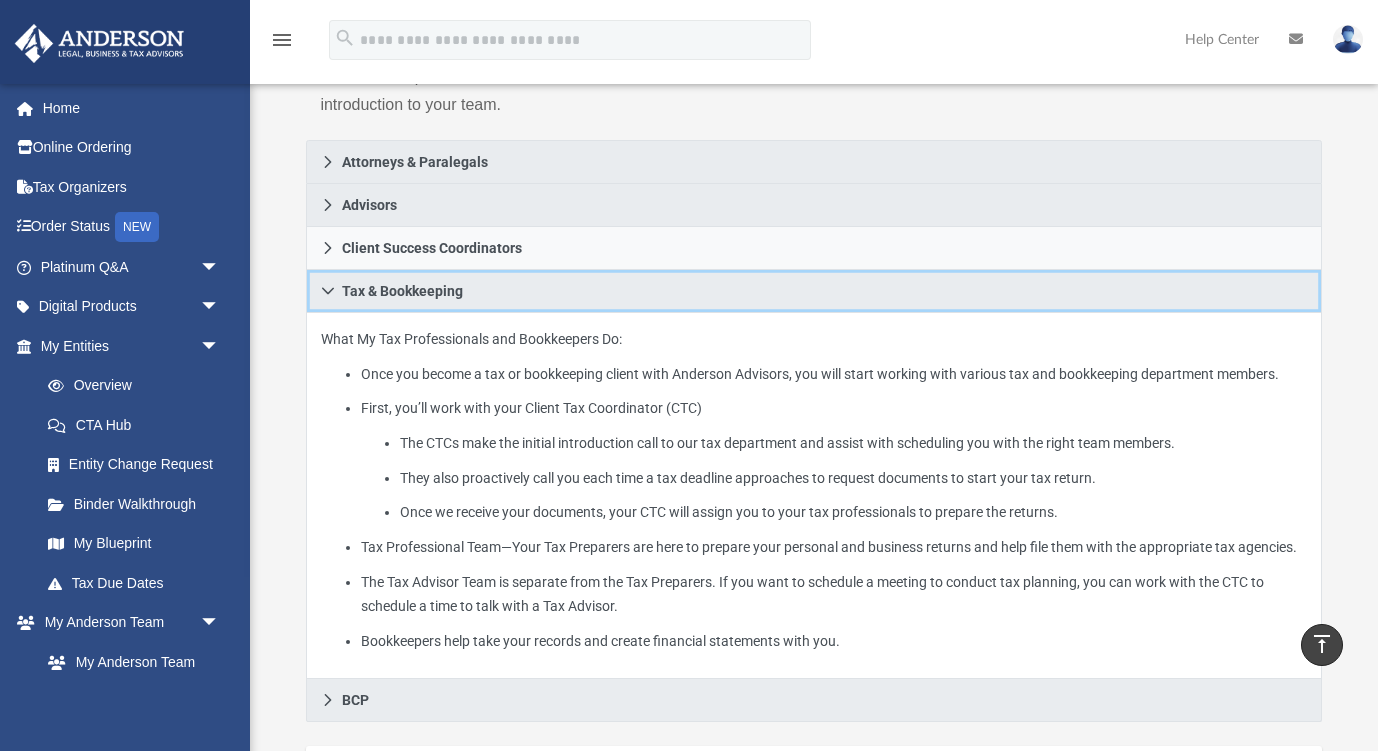 click 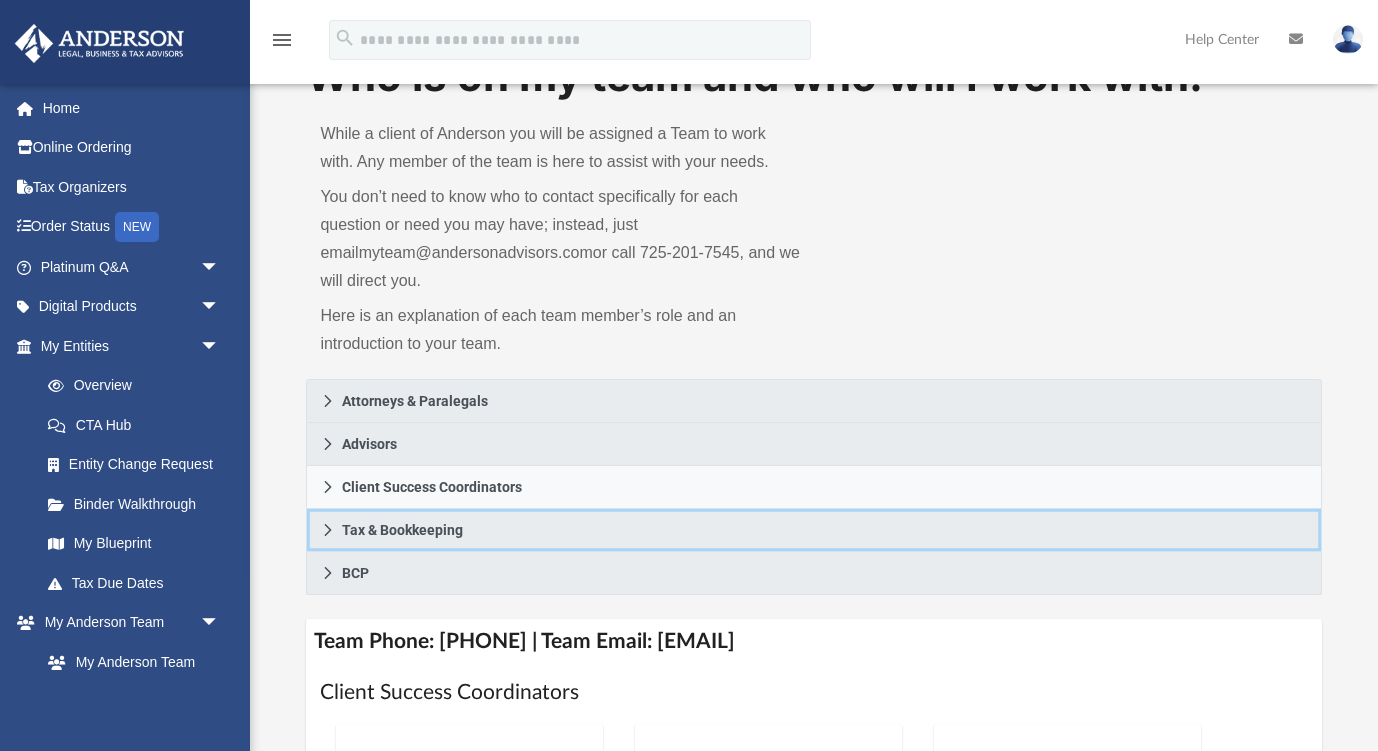 scroll, scrollTop: 86, scrollLeft: 0, axis: vertical 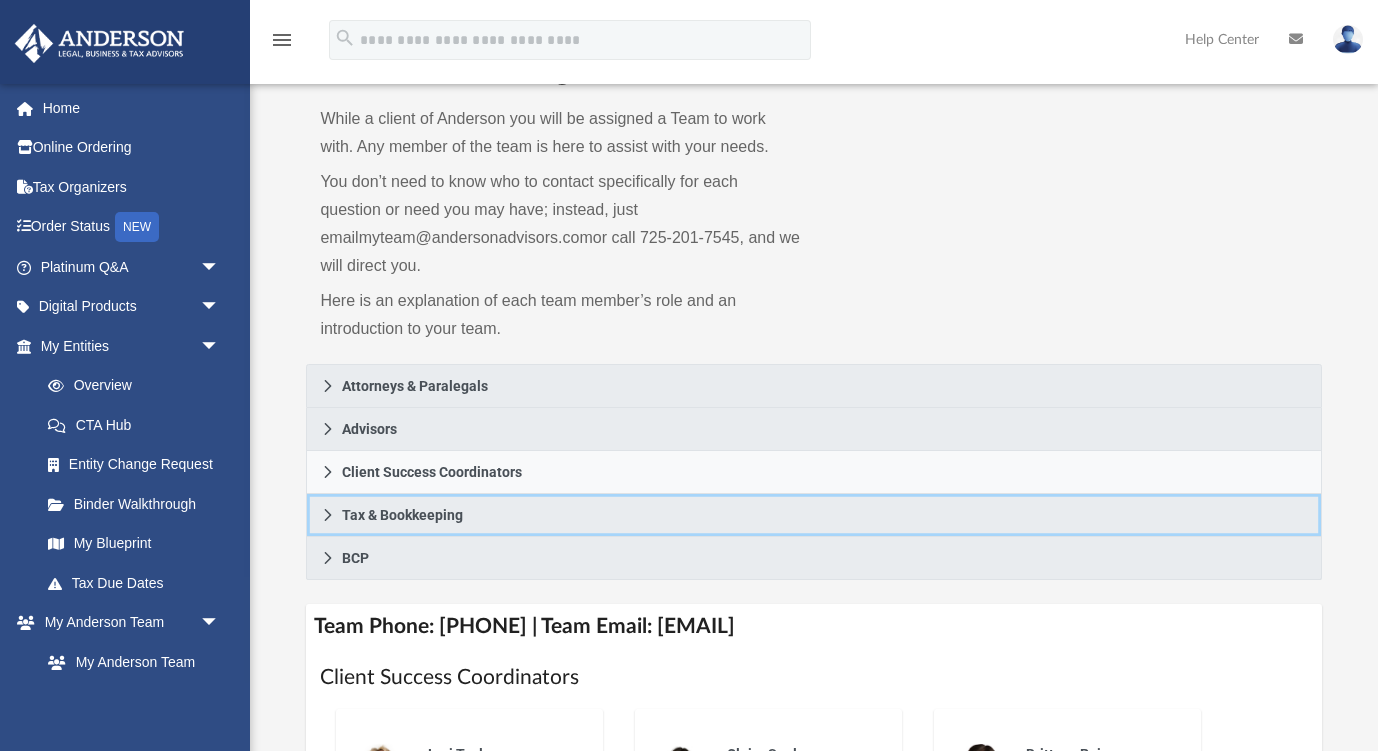 click 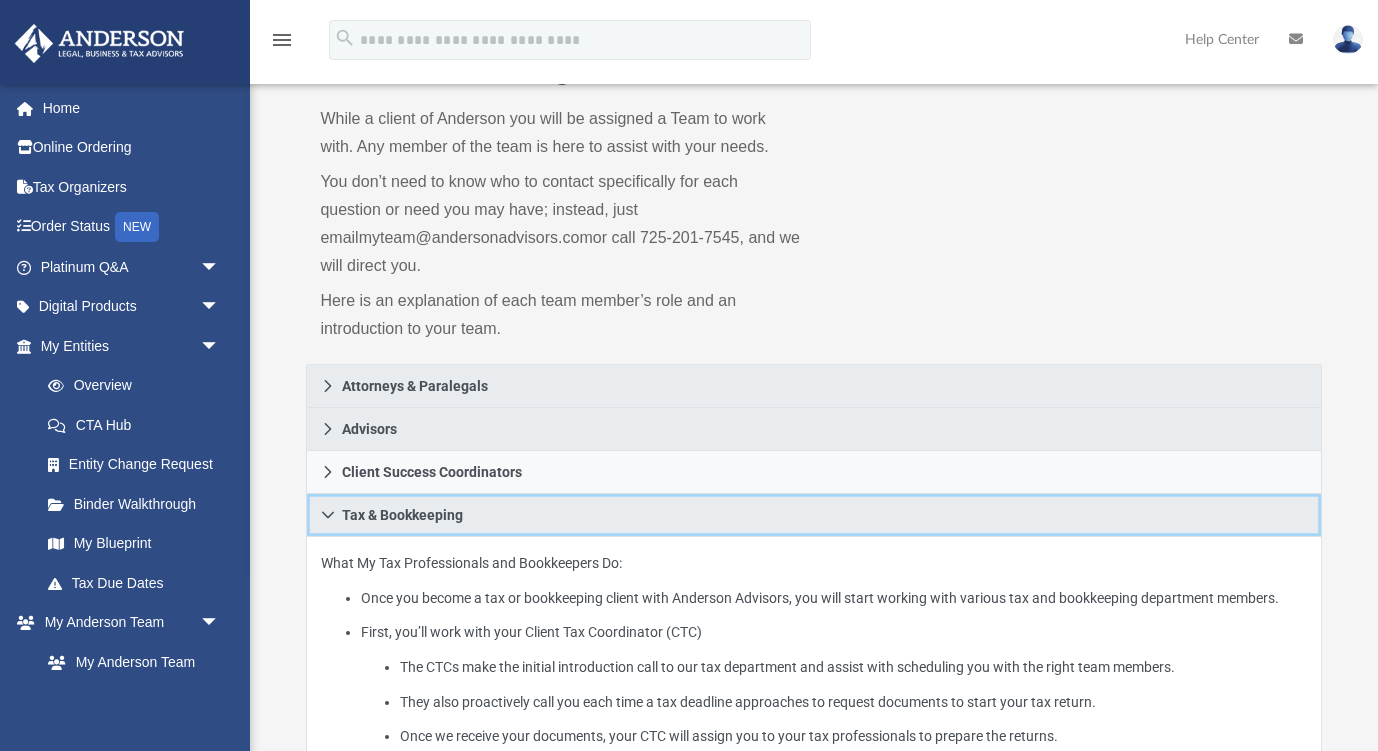 click 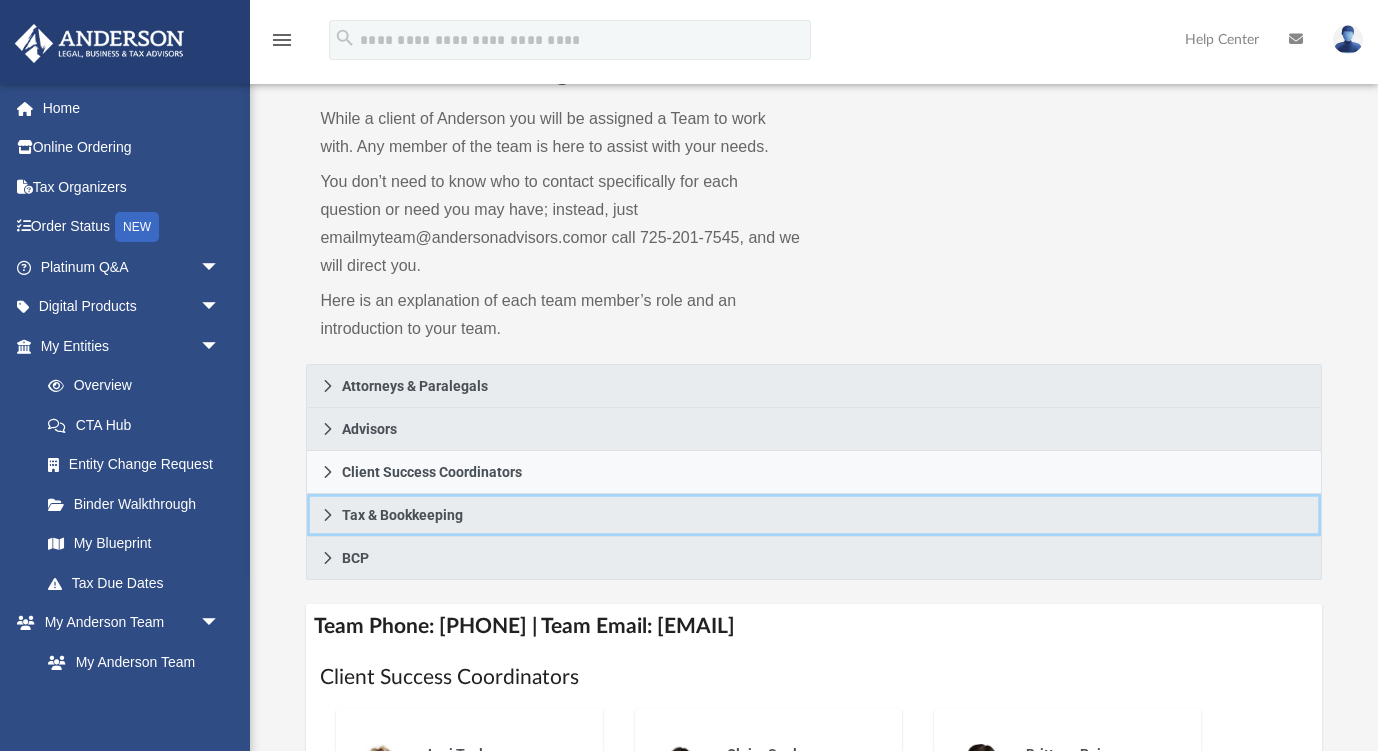 click 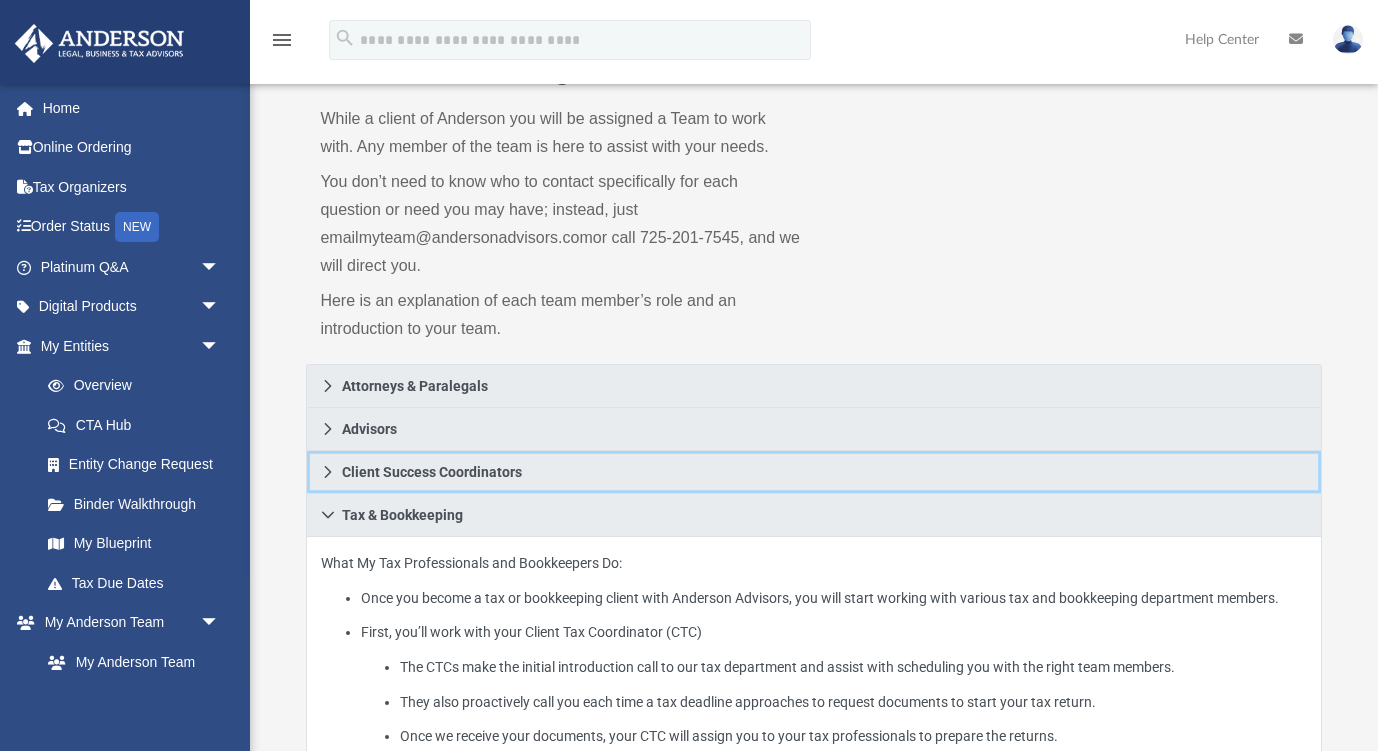 click 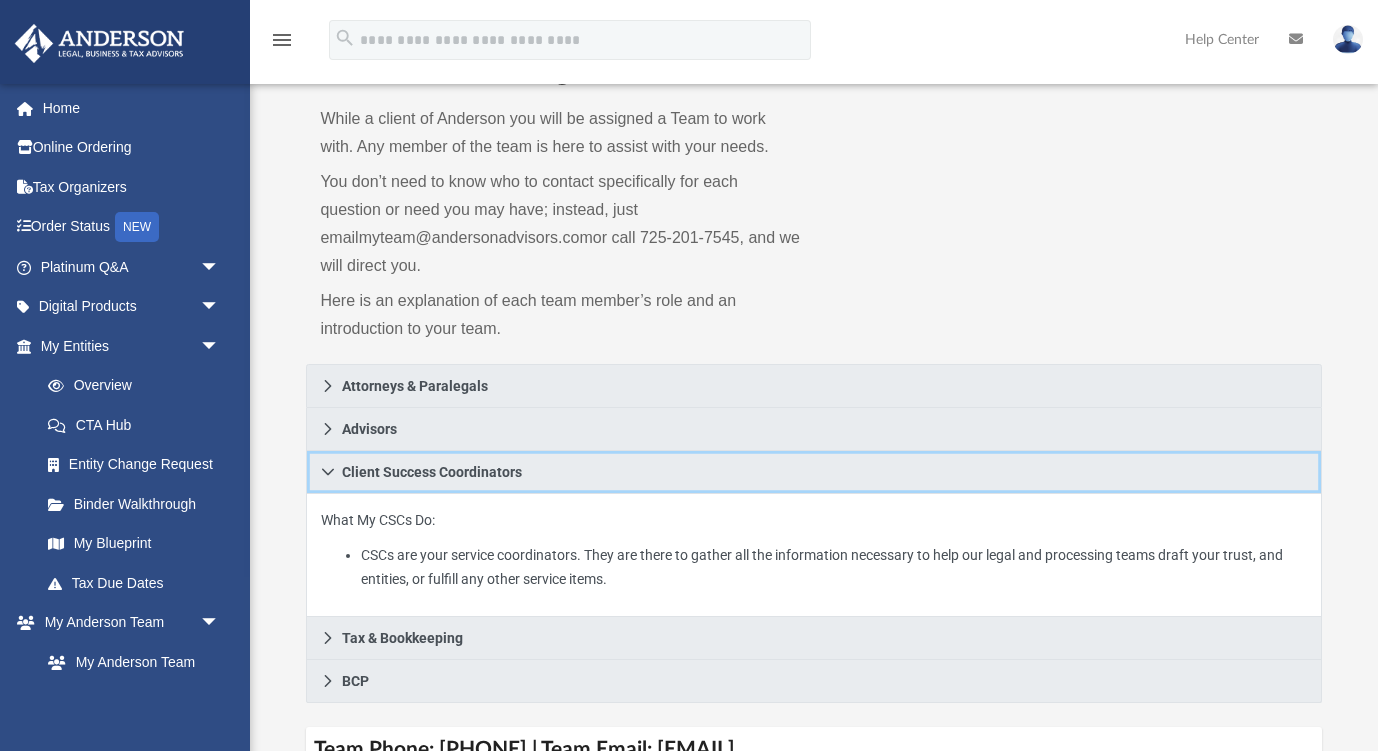 click 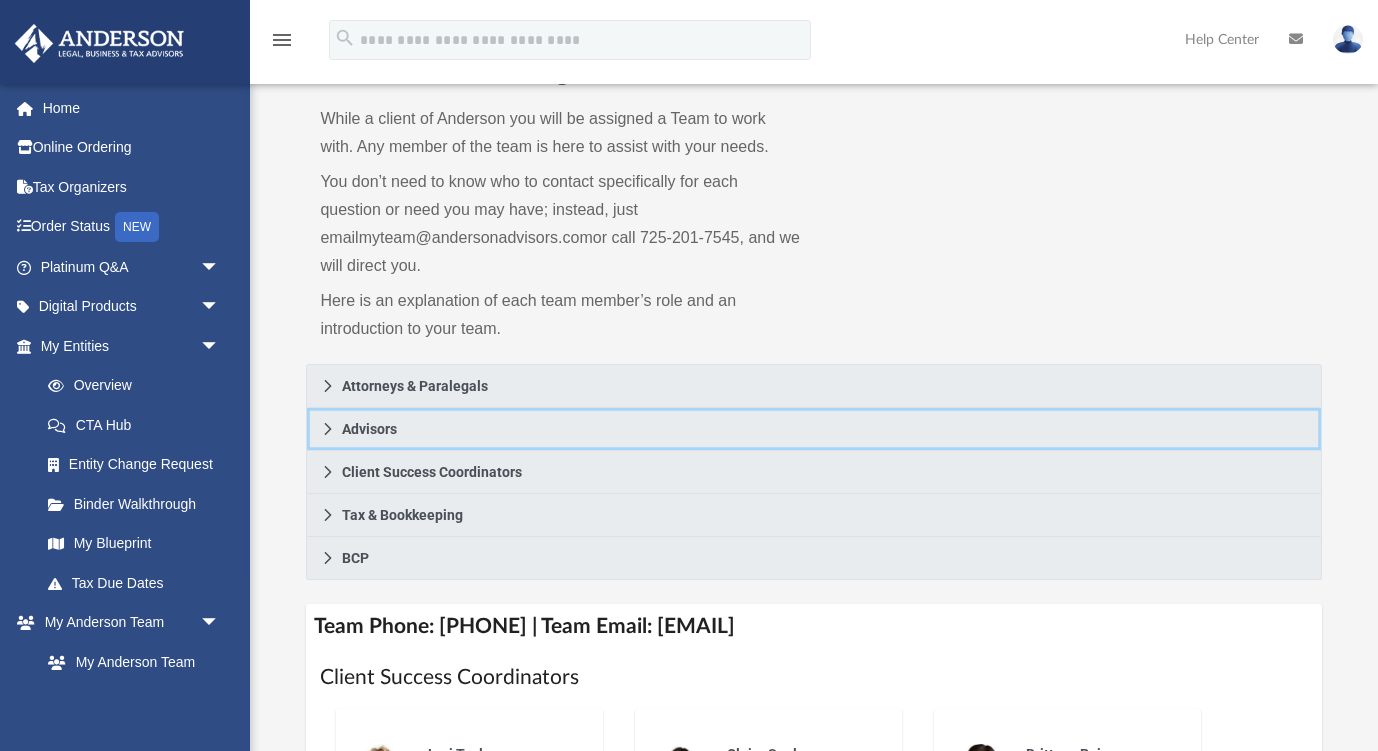 click on "Advisors" at bounding box center [813, 429] 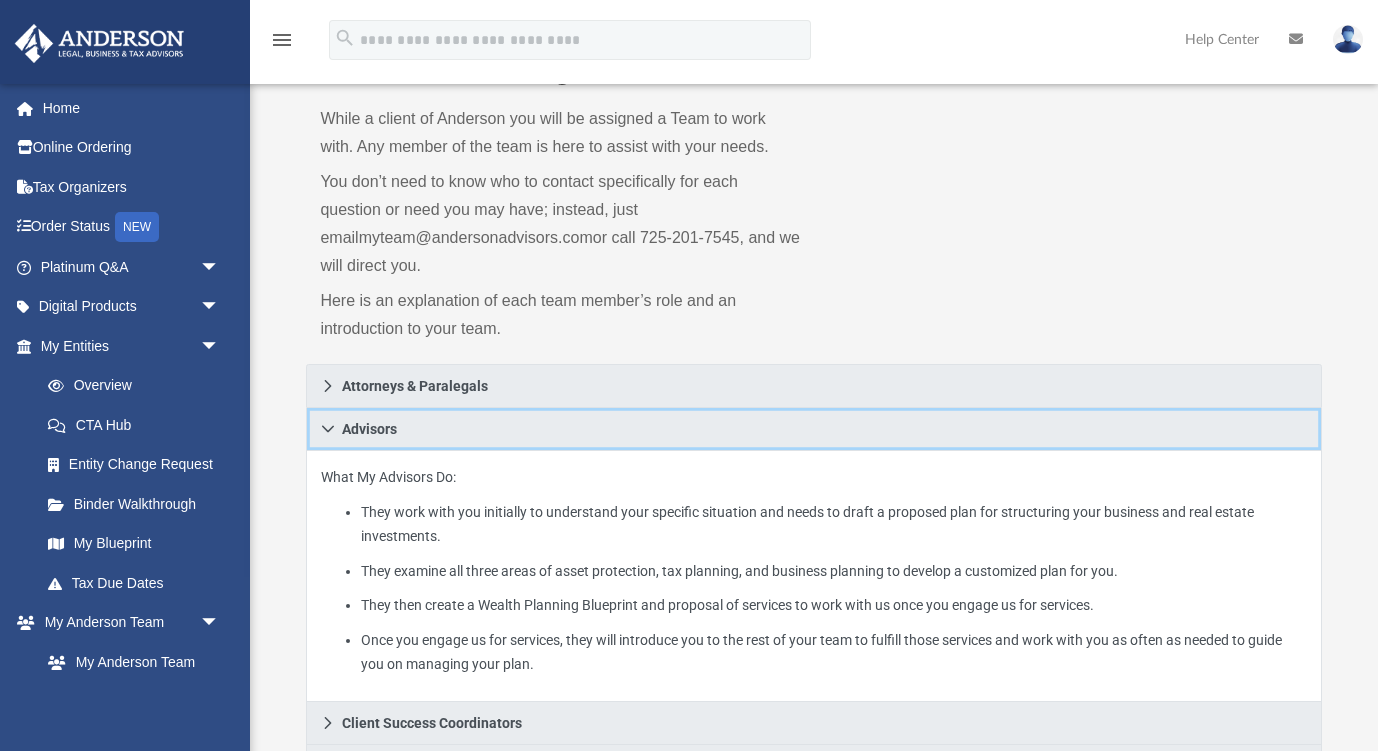 click on "Advisors" at bounding box center [813, 429] 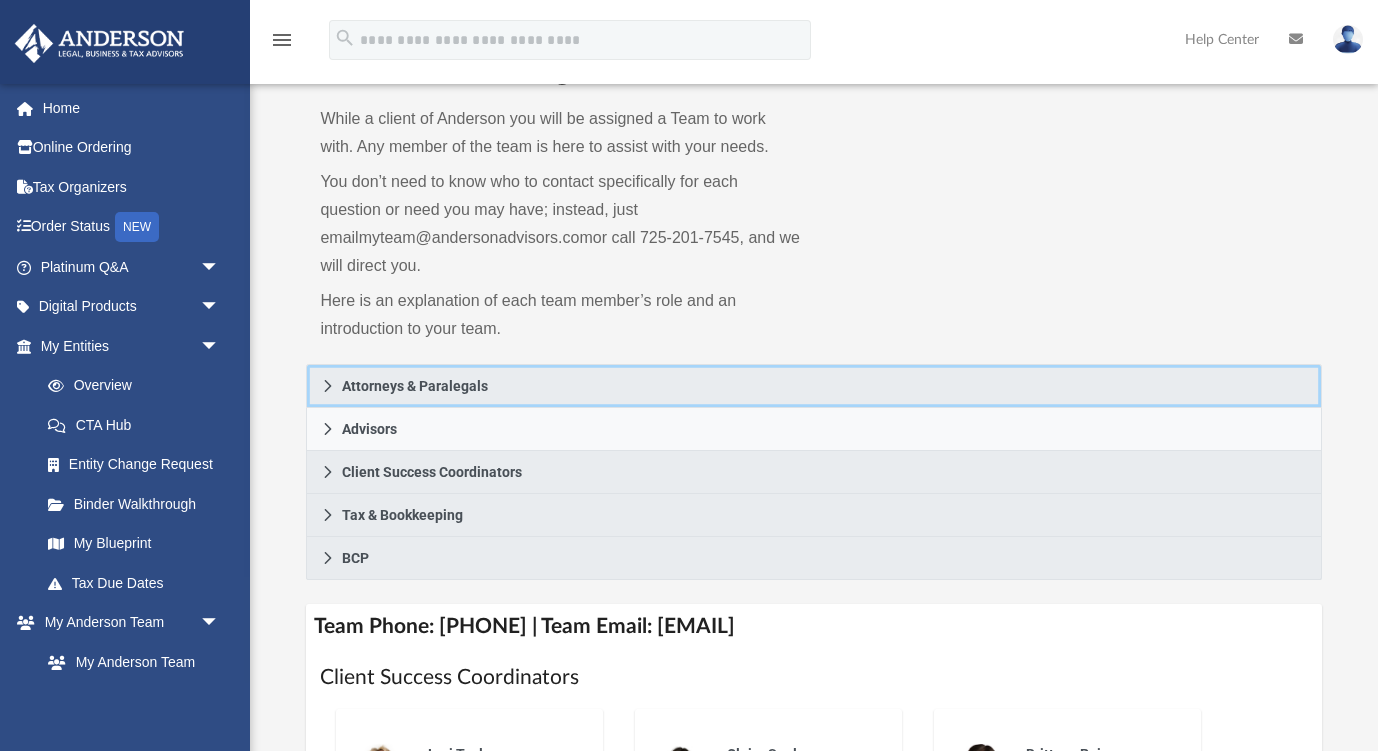 click 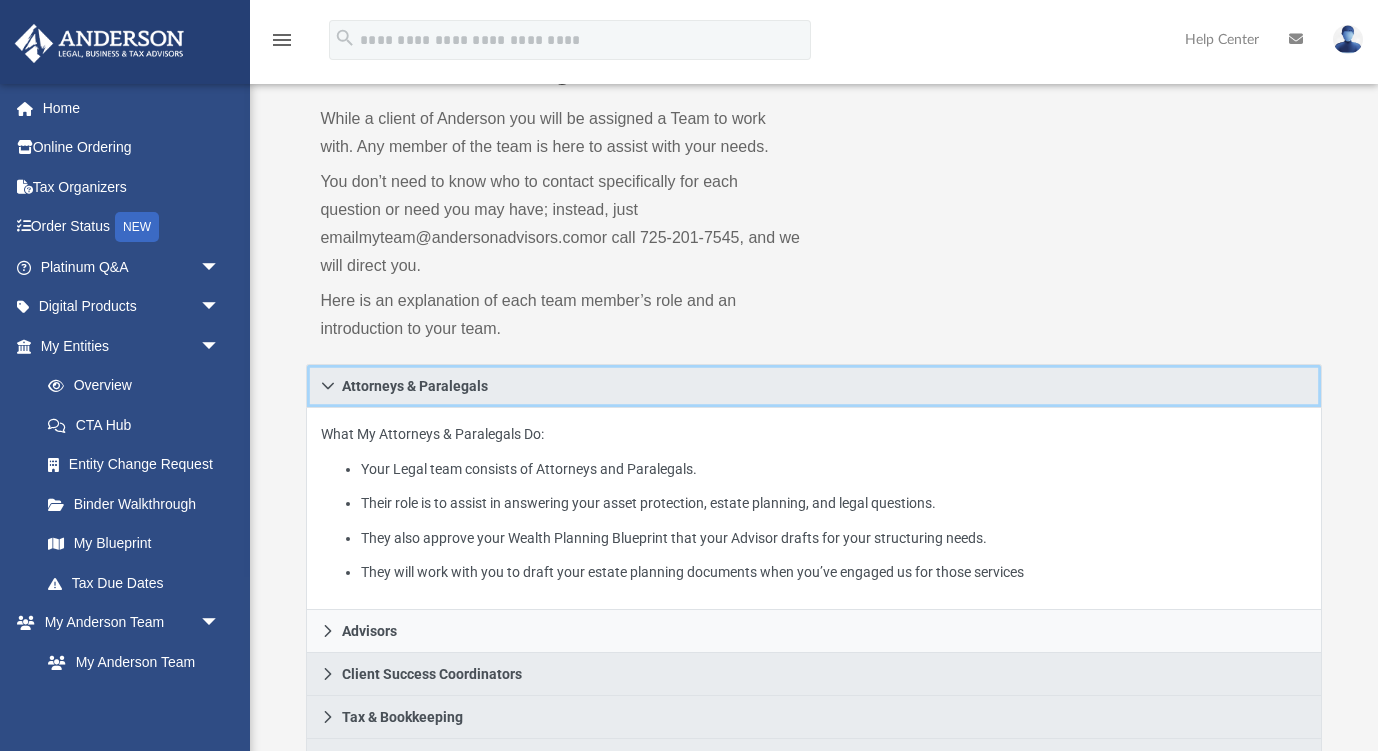 click 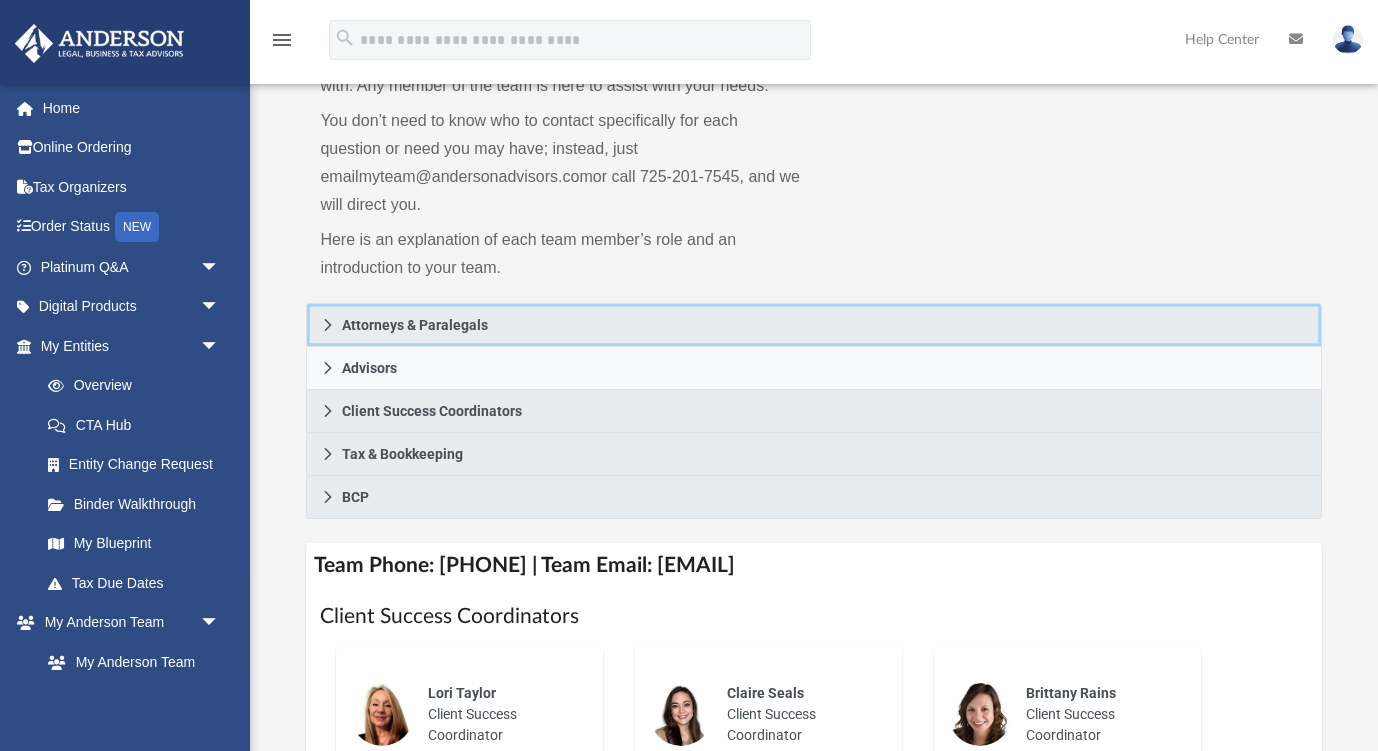 scroll, scrollTop: 350, scrollLeft: 0, axis: vertical 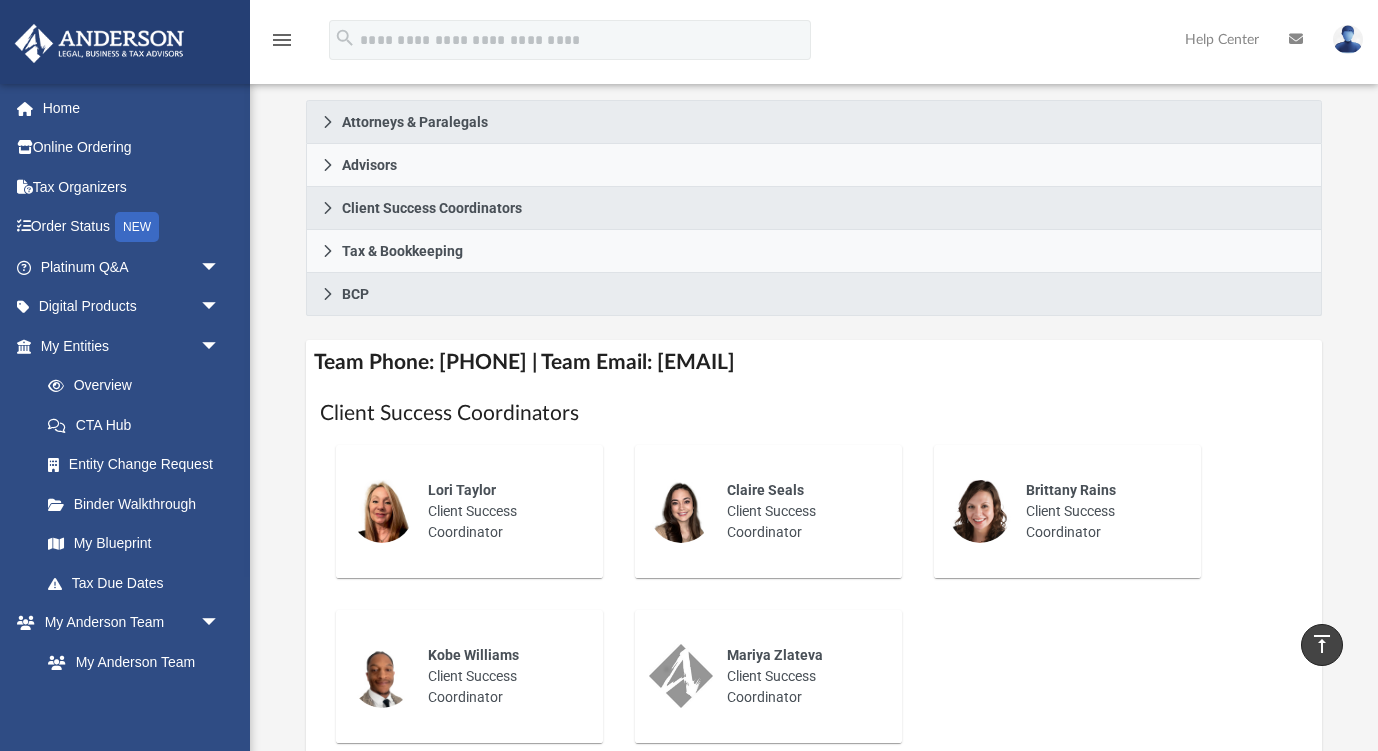 drag, startPoint x: 621, startPoint y: 448, endPoint x: 621, endPoint y: 460, distance: 12 